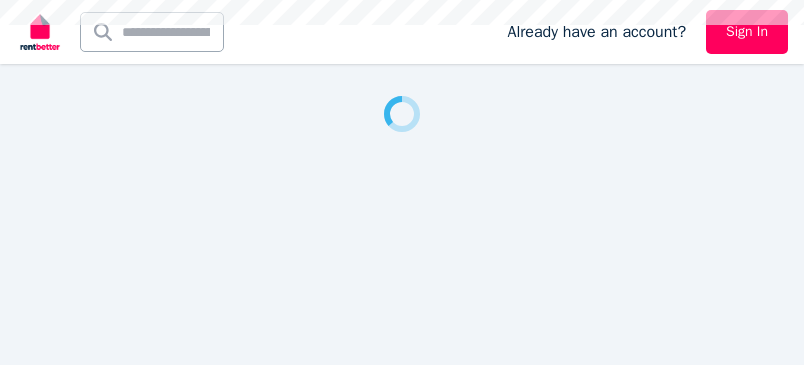 scroll, scrollTop: 0, scrollLeft: 0, axis: both 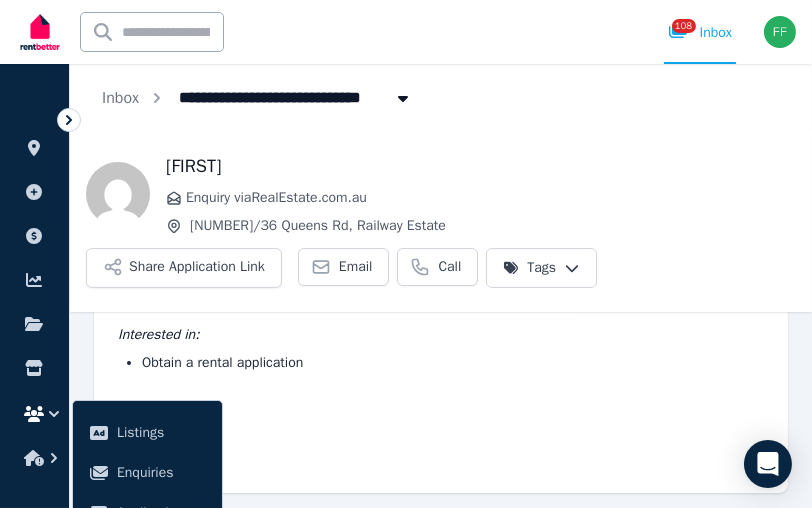 click on "[FIRST] Enquiry via RealEstate.com.au [NUMBER]/36 Queens Rd, Railway Estate Share Application Link Email Call Tags" at bounding box center (441, 222) 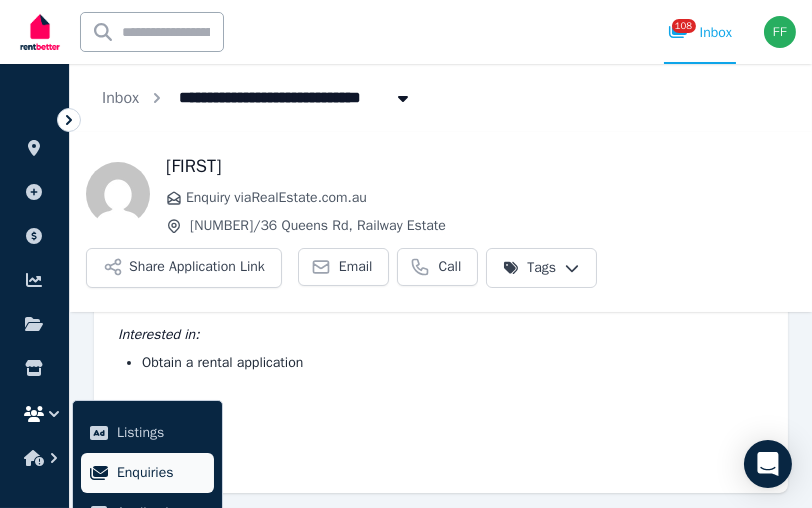 click on "Enquiries" at bounding box center [161, 473] 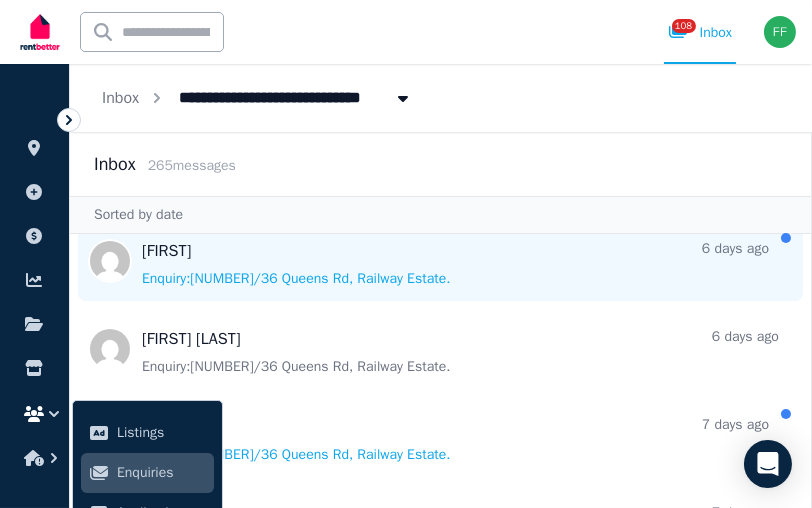 scroll, scrollTop: 0, scrollLeft: 0, axis: both 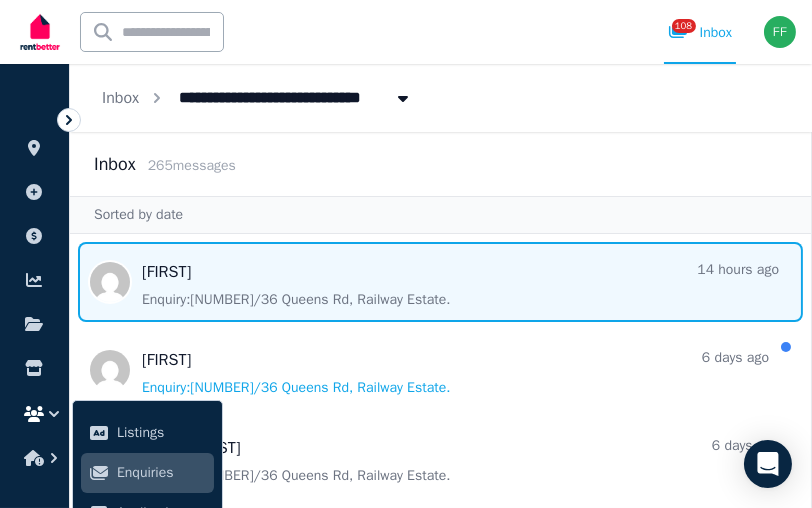 click at bounding box center [440, 282] 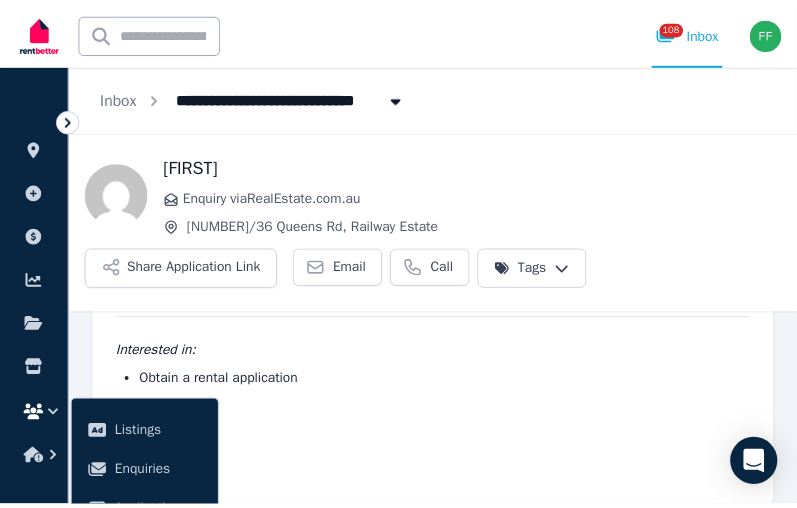 scroll, scrollTop: 141, scrollLeft: 0, axis: vertical 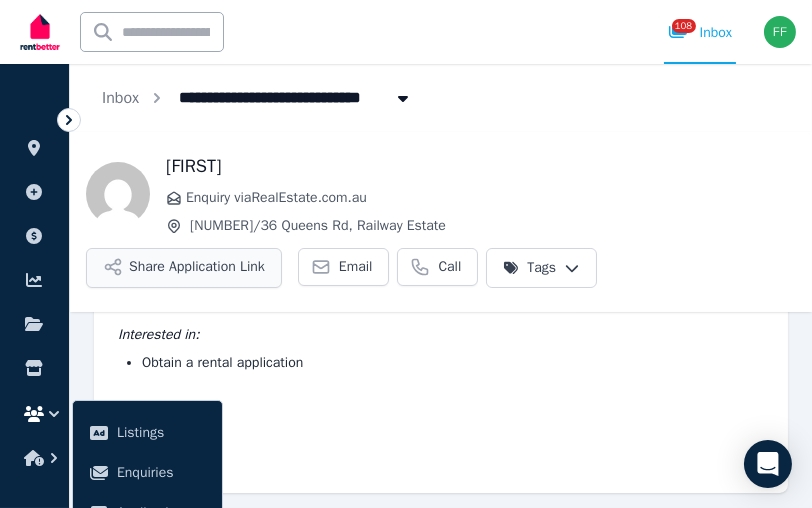click on "Share Application Link" at bounding box center (184, 268) 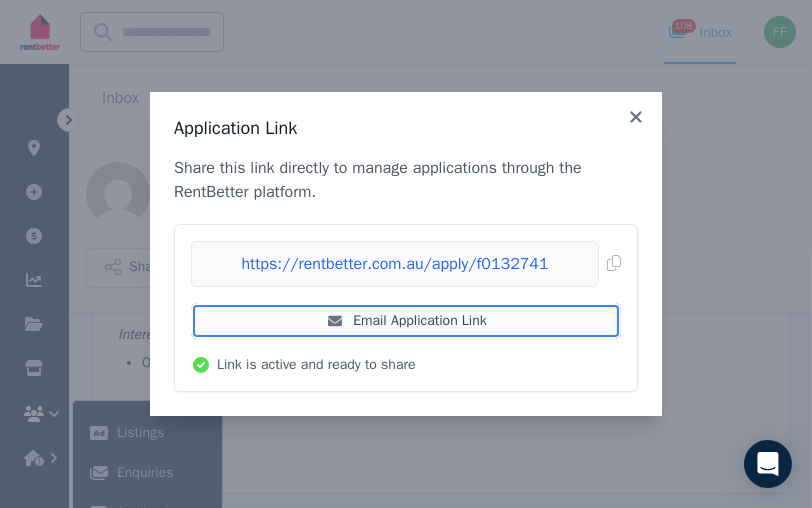 click on "Email Application Link" at bounding box center [406, 321] 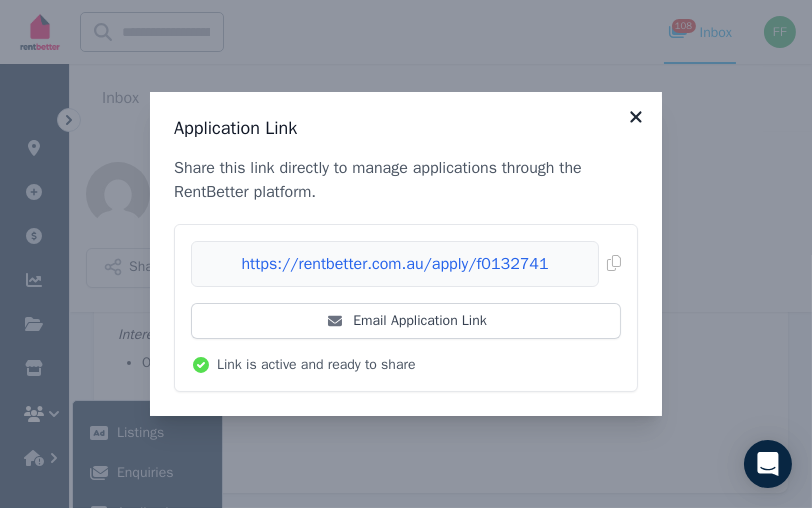 click 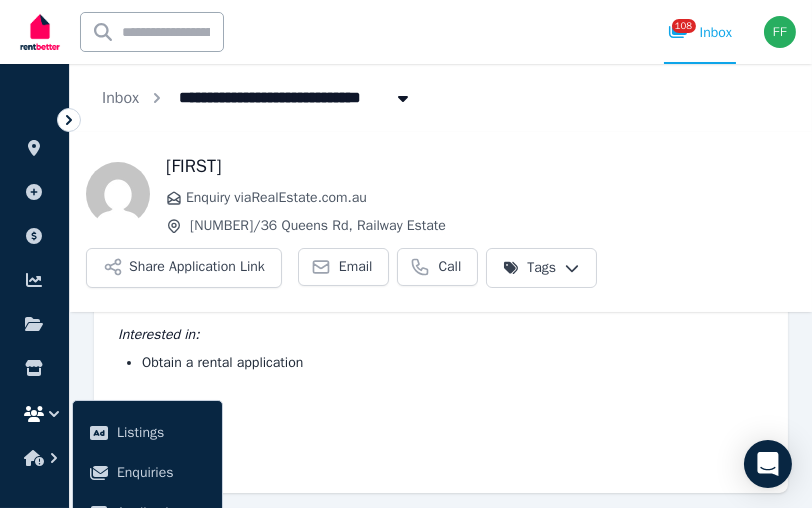click 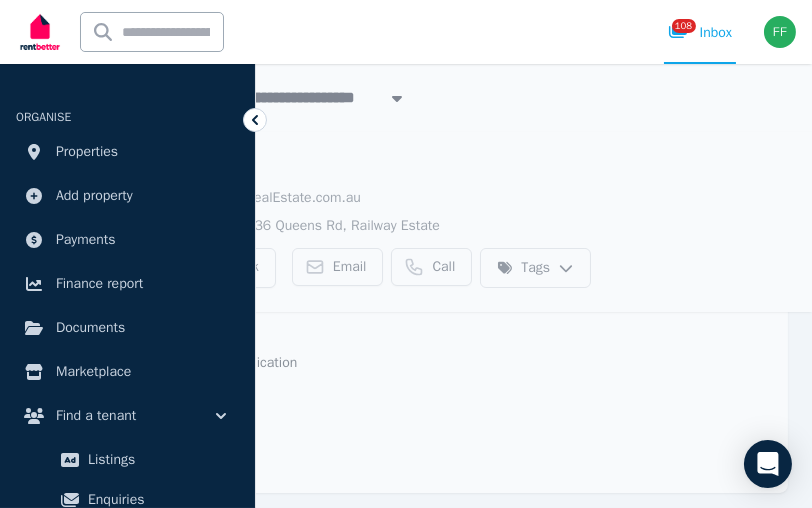 click on "Interested in: Obtain a rental application Contact details: [EMAIL] [PHONE]" at bounding box center [438, 384] 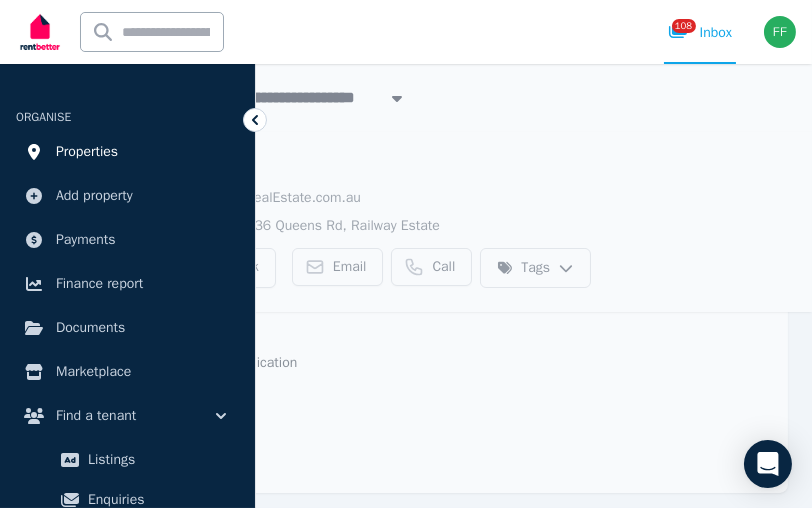 click on "Properties" at bounding box center (87, 152) 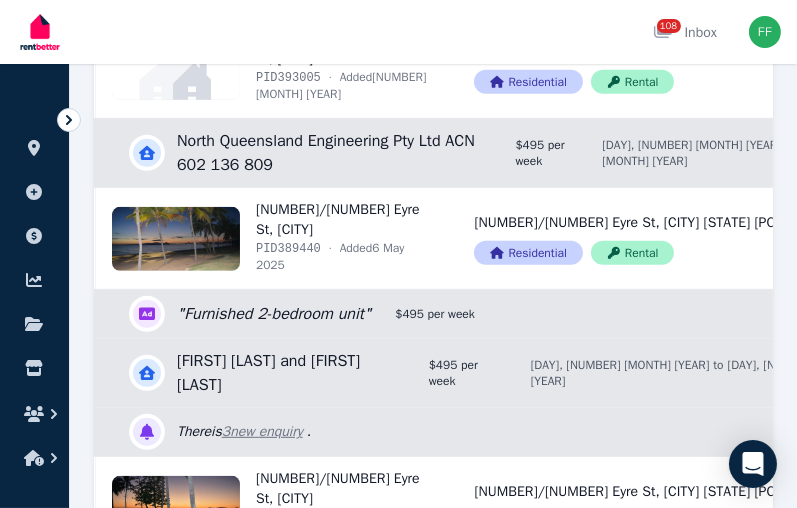 scroll, scrollTop: 1000, scrollLeft: 0, axis: vertical 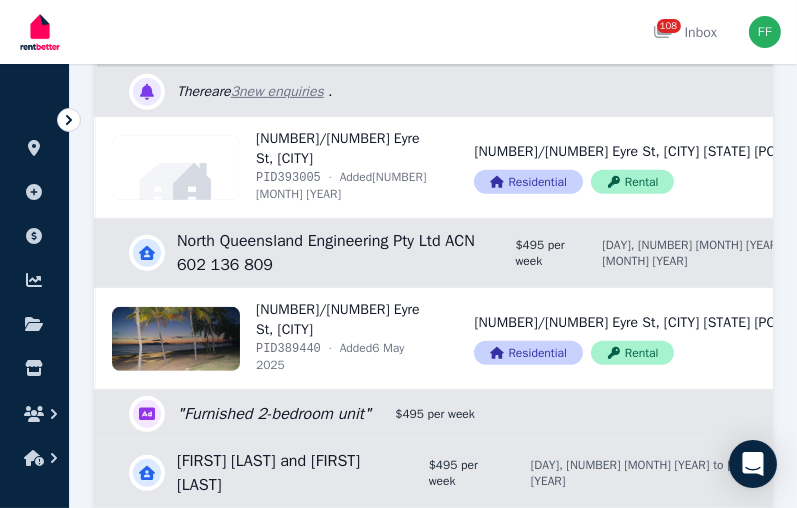 click on "Edit listing:  Furnished Townhouse,  Central Location to Townsville's best Amenities" at bounding box center (547, 43) 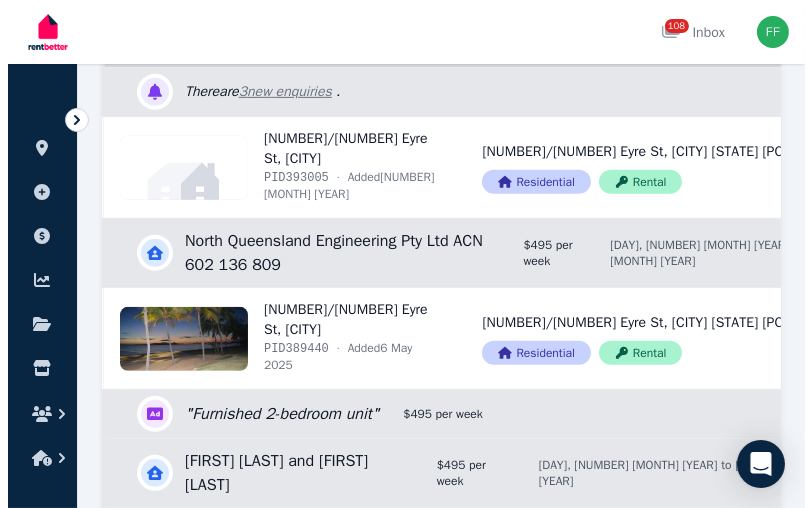 scroll, scrollTop: 0, scrollLeft: 0, axis: both 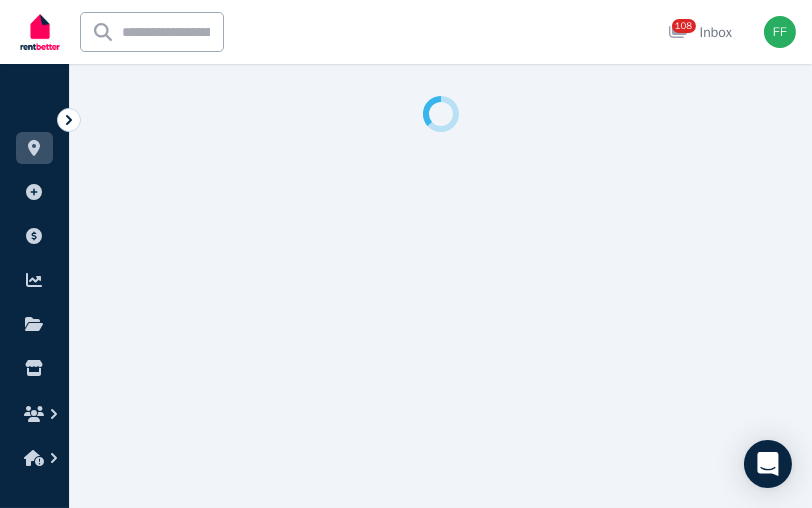 select on "**********" 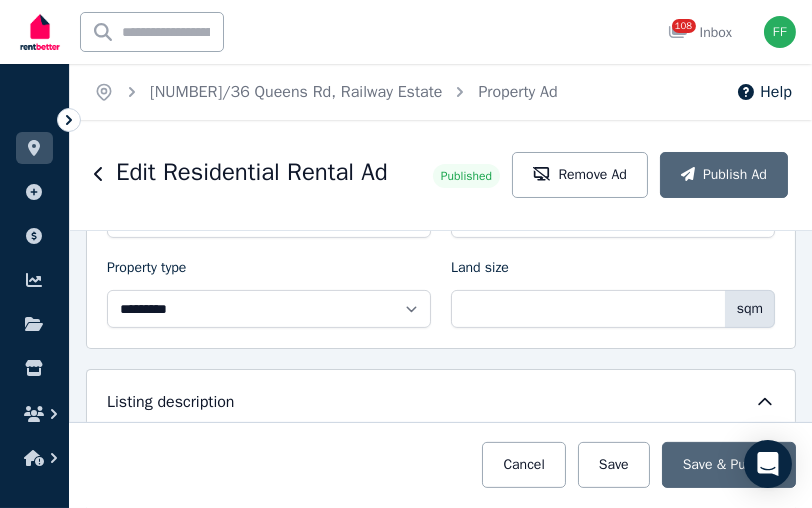 scroll, scrollTop: 700, scrollLeft: 0, axis: vertical 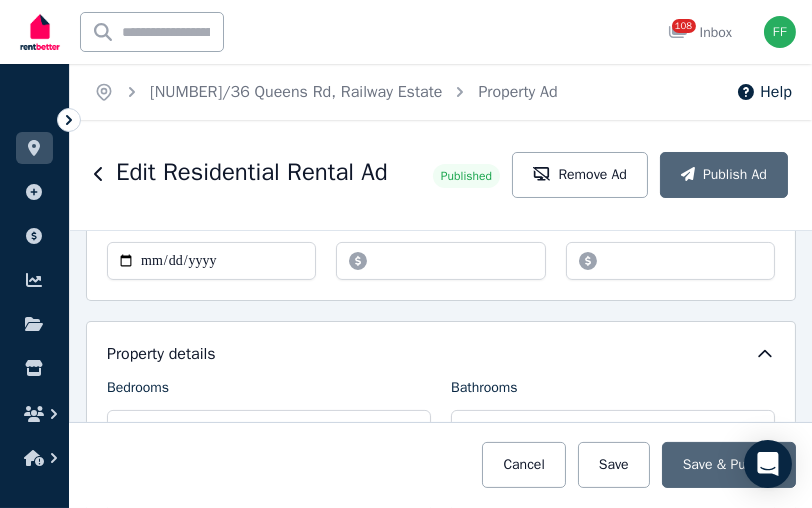 drag, startPoint x: 574, startPoint y: 68, endPoint x: 623, endPoint y: 53, distance: 51.24451 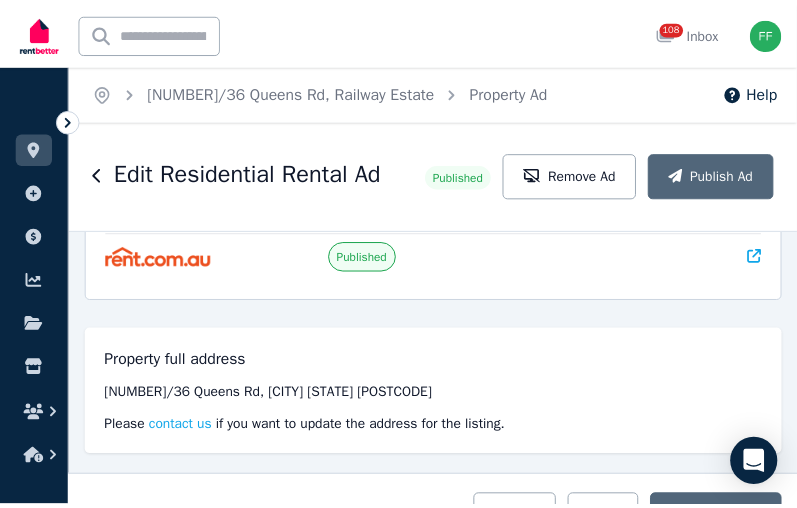 scroll, scrollTop: 0, scrollLeft: 0, axis: both 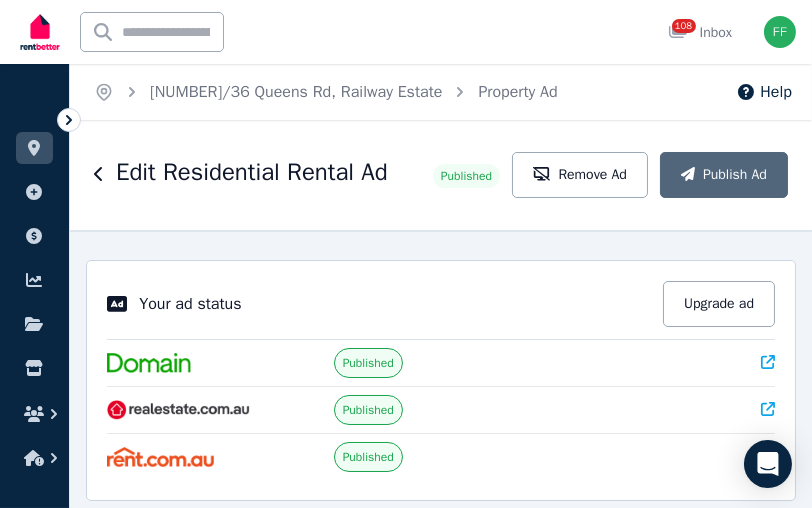 click 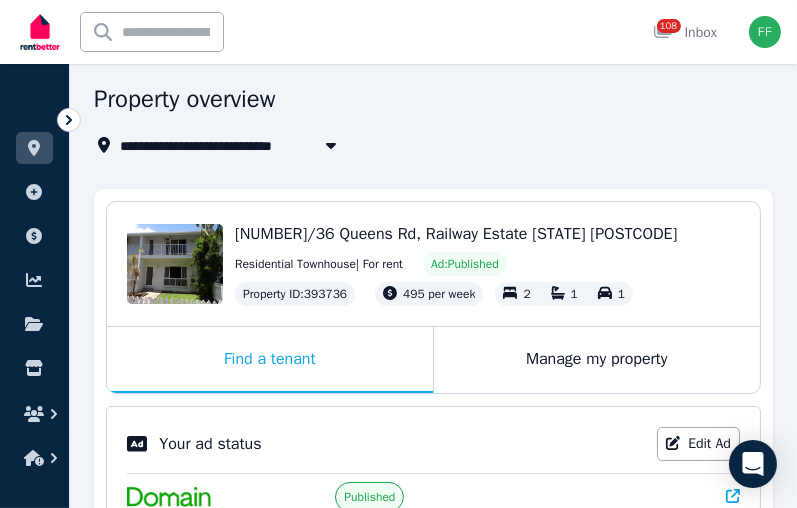scroll, scrollTop: 100, scrollLeft: 0, axis: vertical 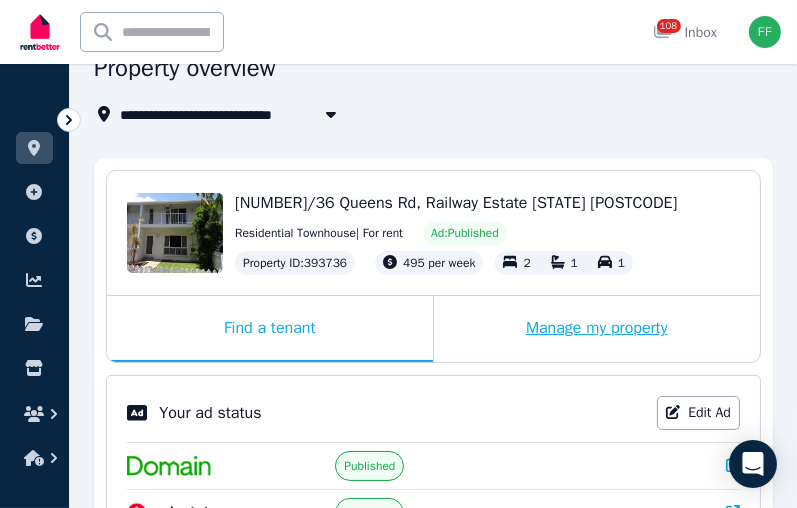 click on "Manage my property" at bounding box center [597, 329] 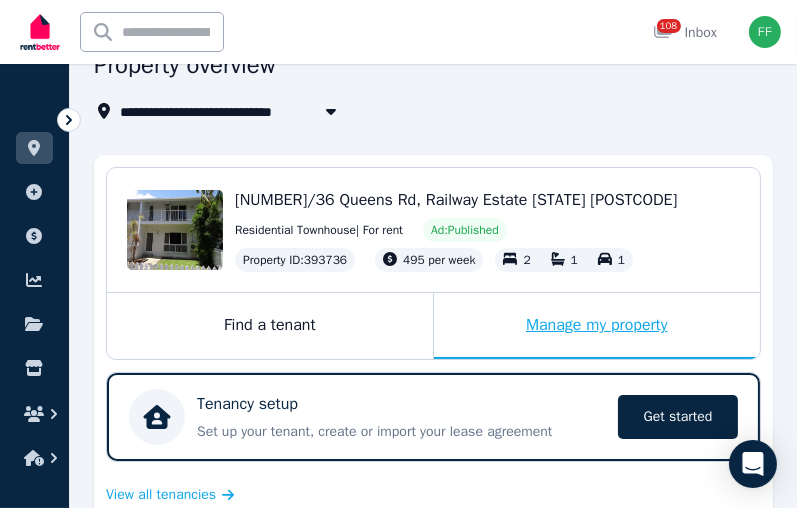 scroll, scrollTop: 200, scrollLeft: 0, axis: vertical 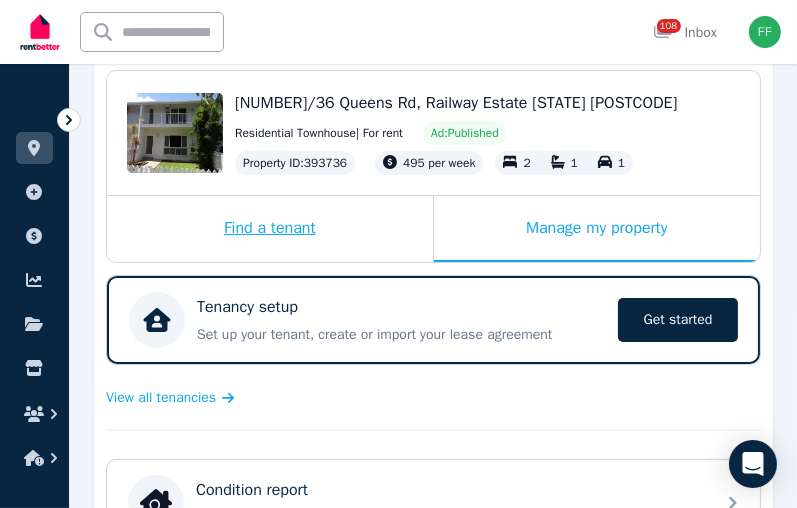 click on "Find a tenant" at bounding box center [270, 229] 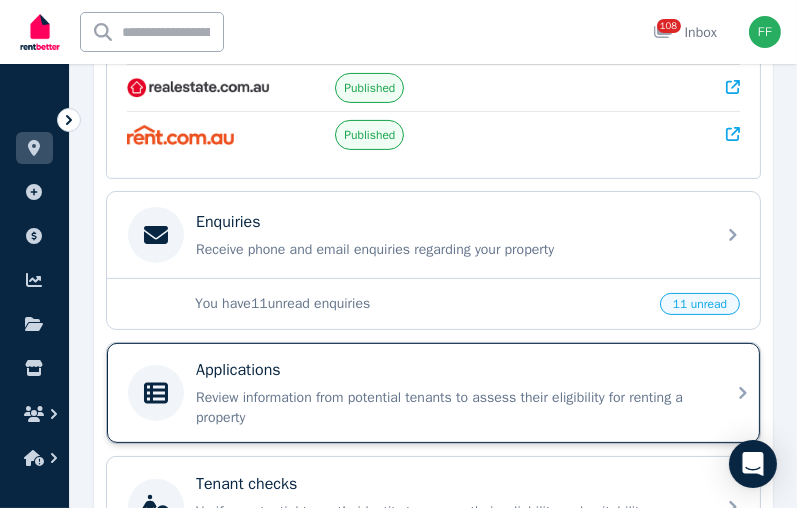 scroll, scrollTop: 600, scrollLeft: 0, axis: vertical 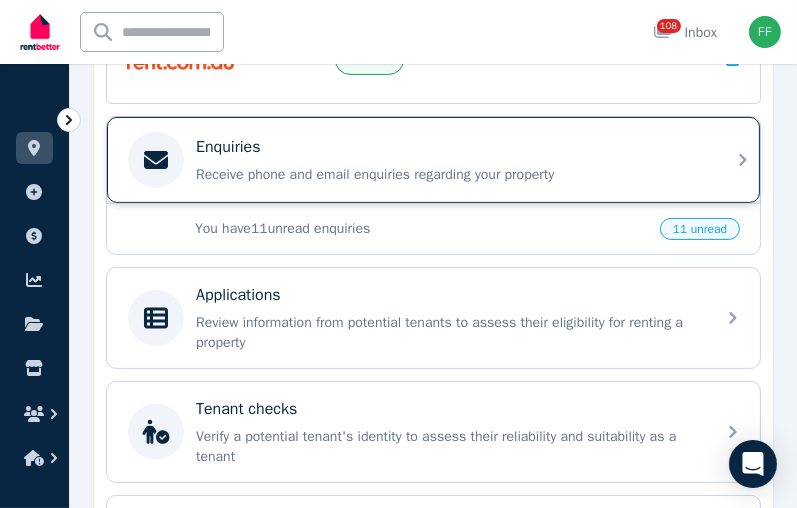 click 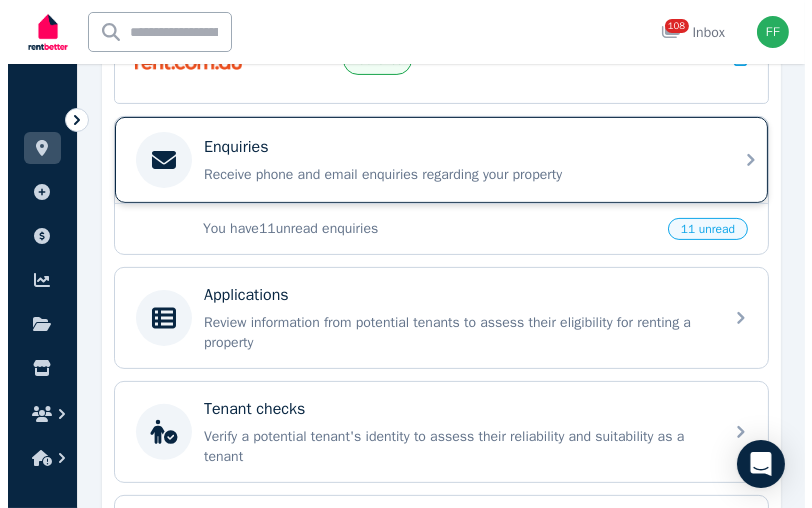scroll, scrollTop: 0, scrollLeft: 0, axis: both 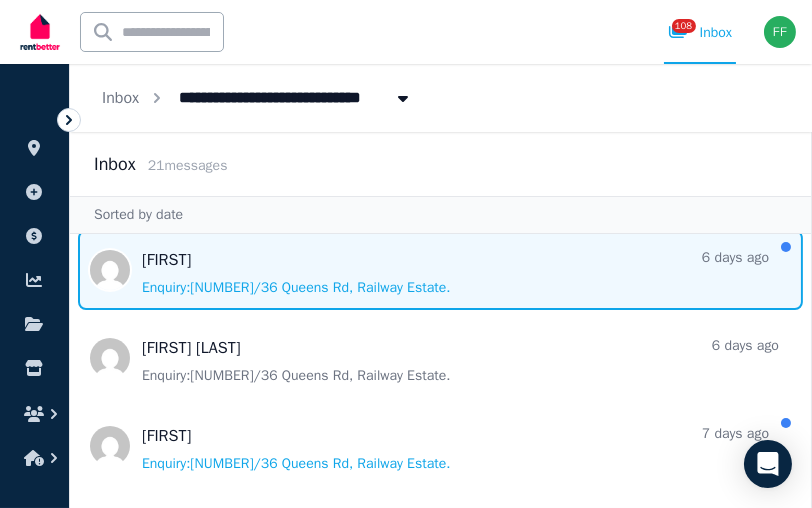 click at bounding box center [440, 270] 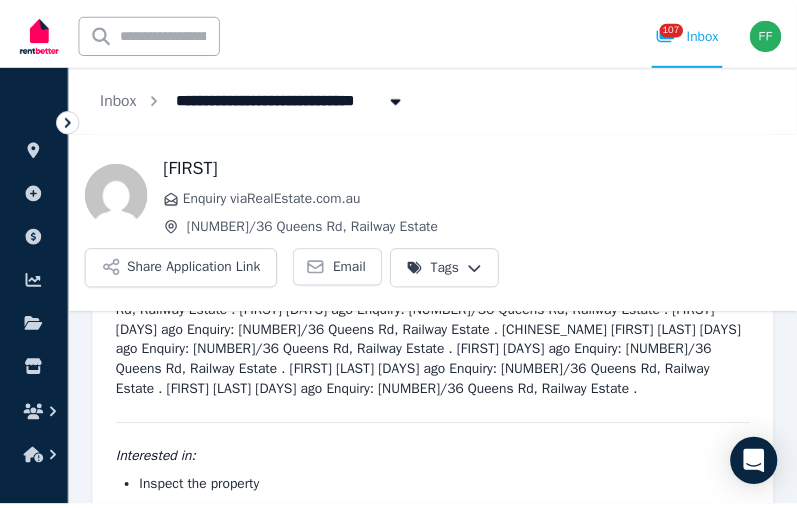 scroll, scrollTop: 273, scrollLeft: 0, axis: vertical 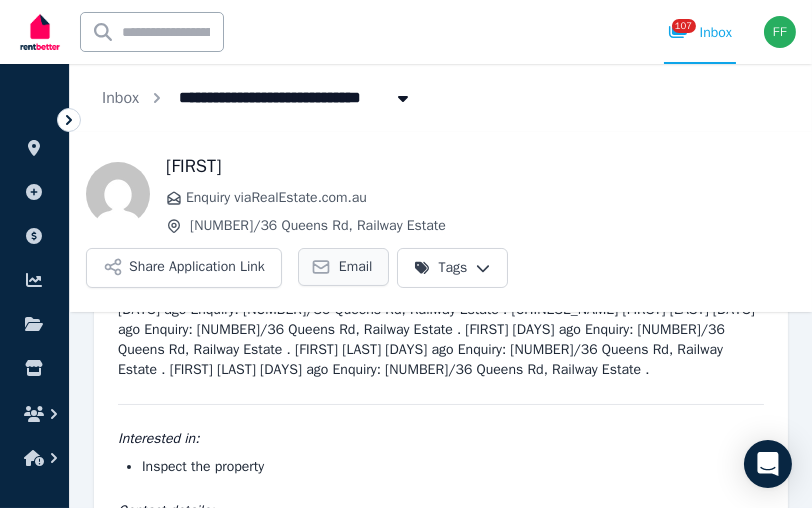 click on "Email" at bounding box center (356, 267) 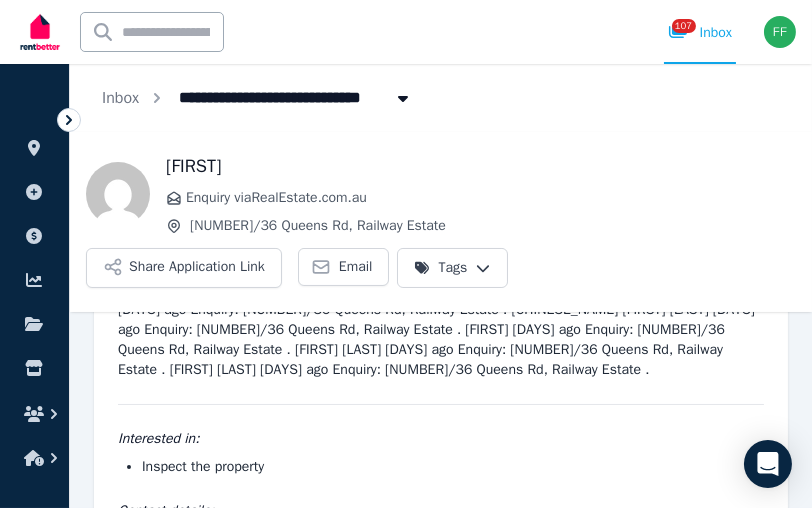 click 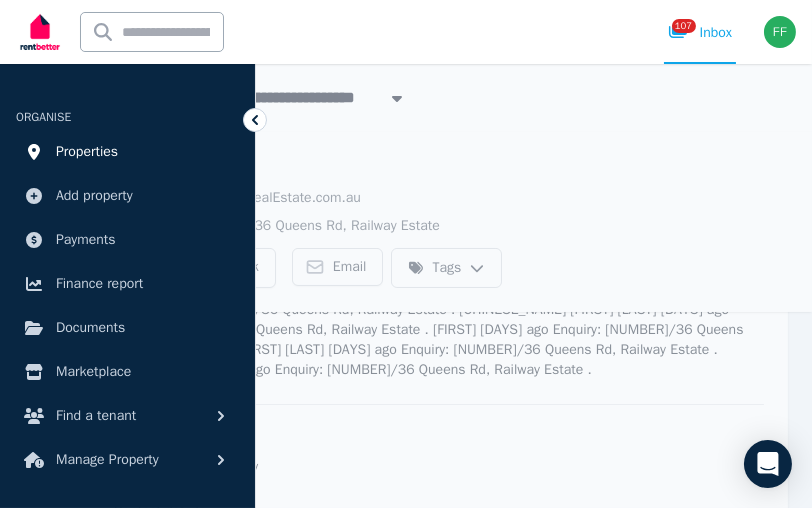 click on "Properties" at bounding box center [87, 152] 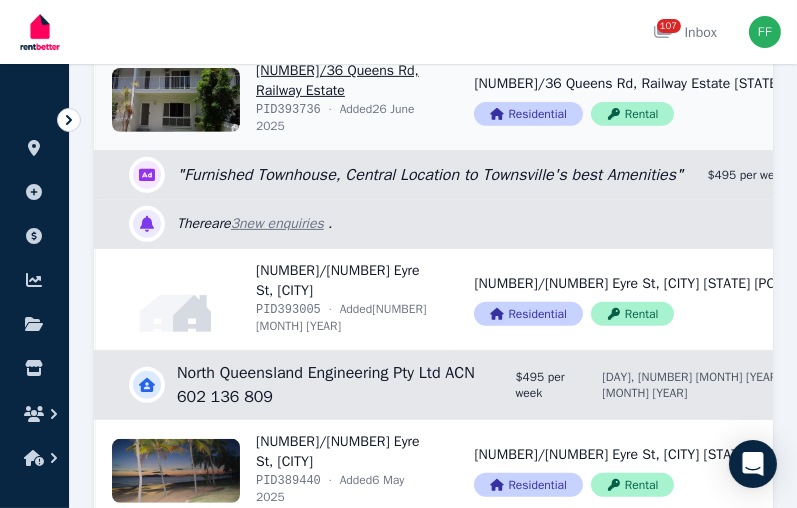 scroll, scrollTop: 900, scrollLeft: 0, axis: vertical 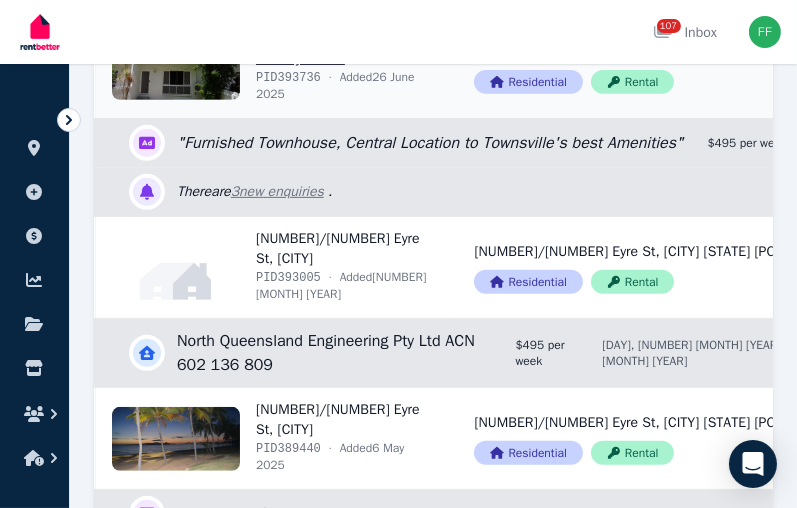 click on "View property details" at bounding box center [273, 67] 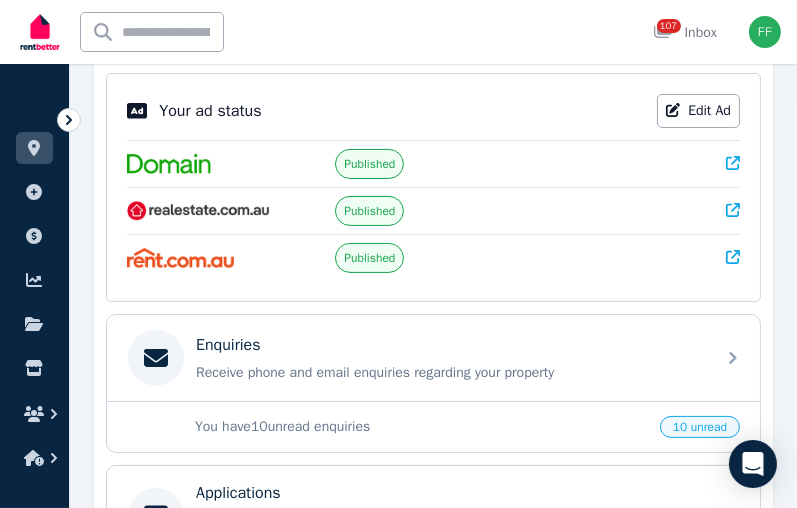 scroll, scrollTop: 500, scrollLeft: 0, axis: vertical 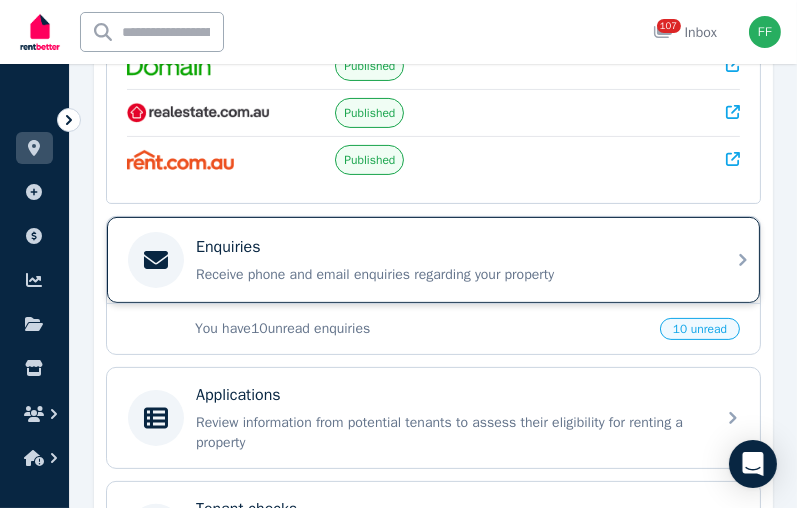 click 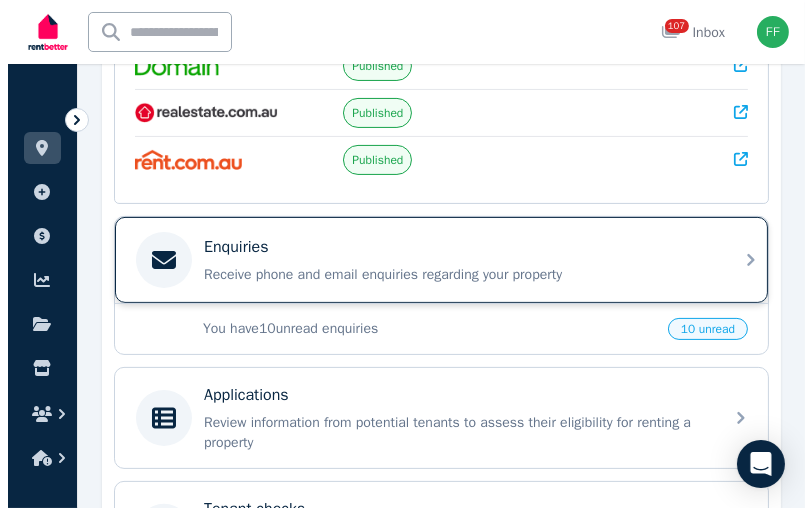 scroll, scrollTop: 0, scrollLeft: 0, axis: both 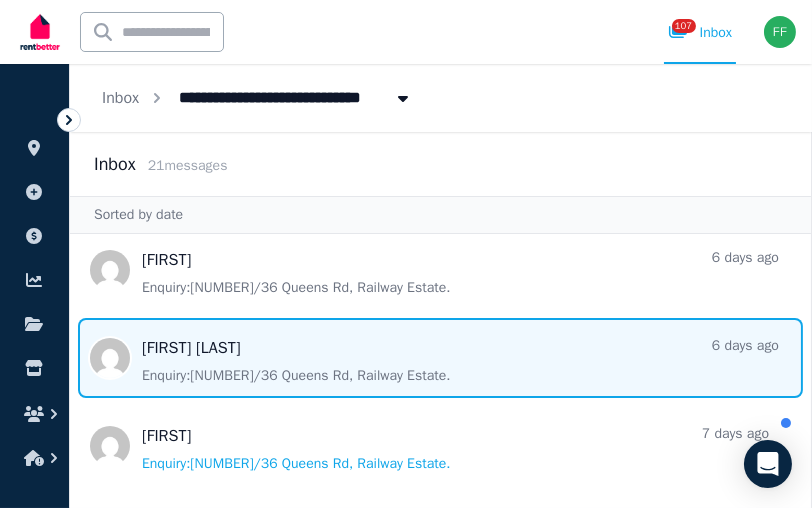 click at bounding box center (440, 358) 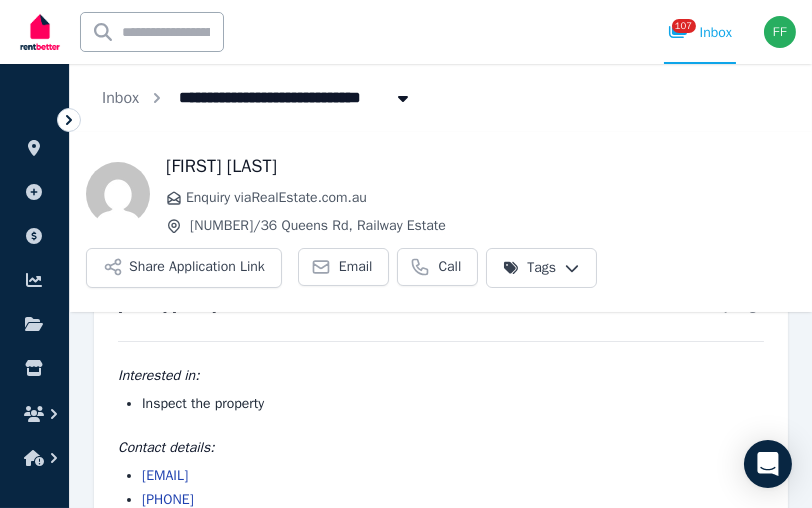 scroll, scrollTop: 141, scrollLeft: 0, axis: vertical 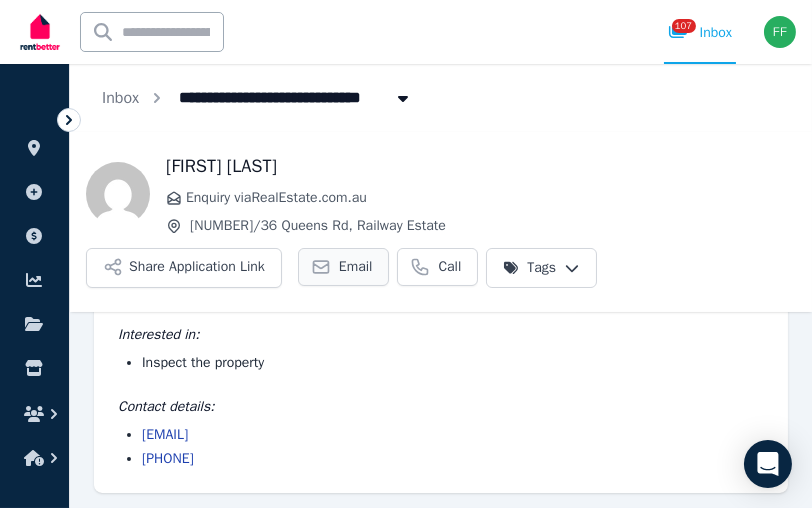 click on "Email" at bounding box center [356, 267] 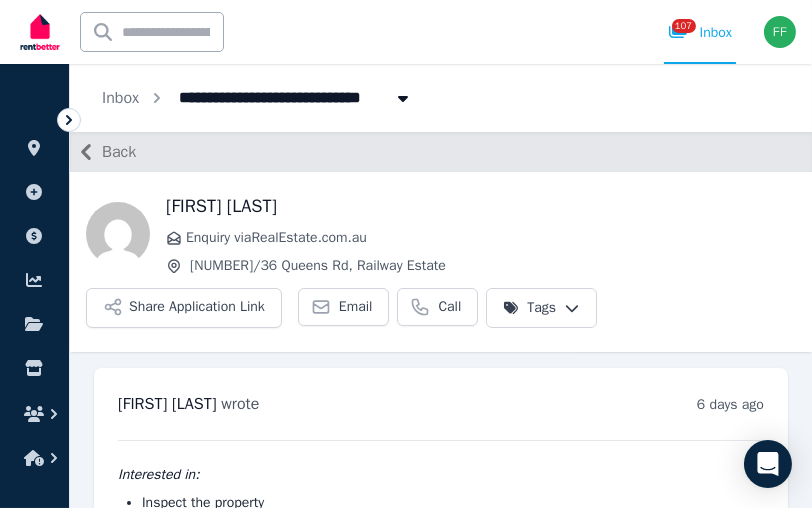 scroll, scrollTop: 0, scrollLeft: 0, axis: both 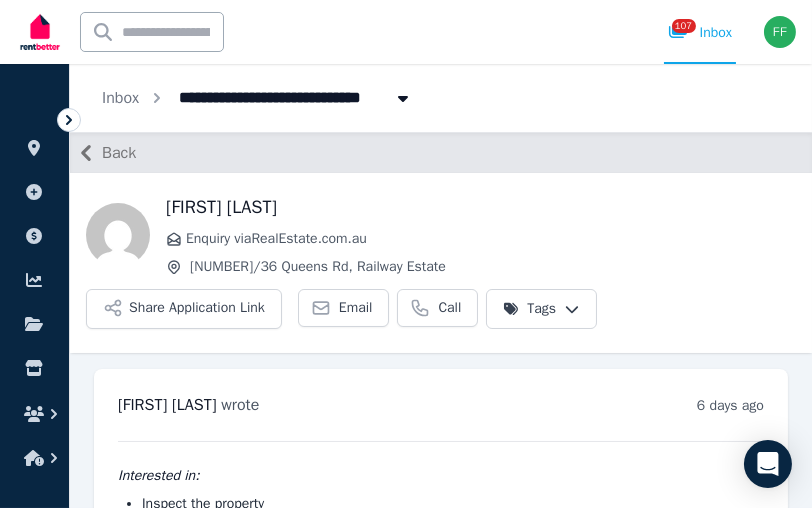 click 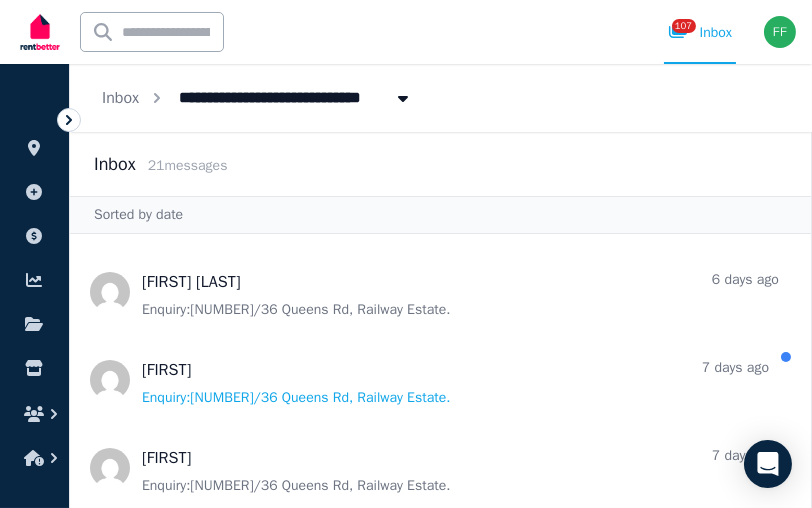 scroll, scrollTop: 200, scrollLeft: 0, axis: vertical 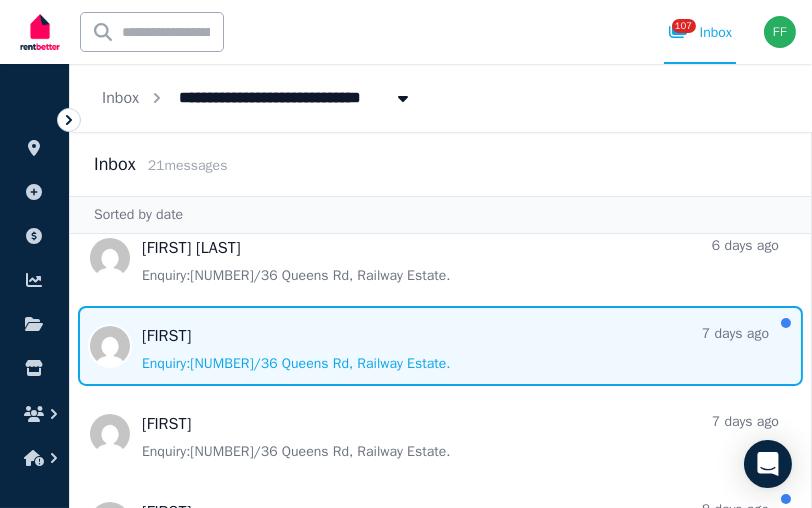 click at bounding box center (440, 346) 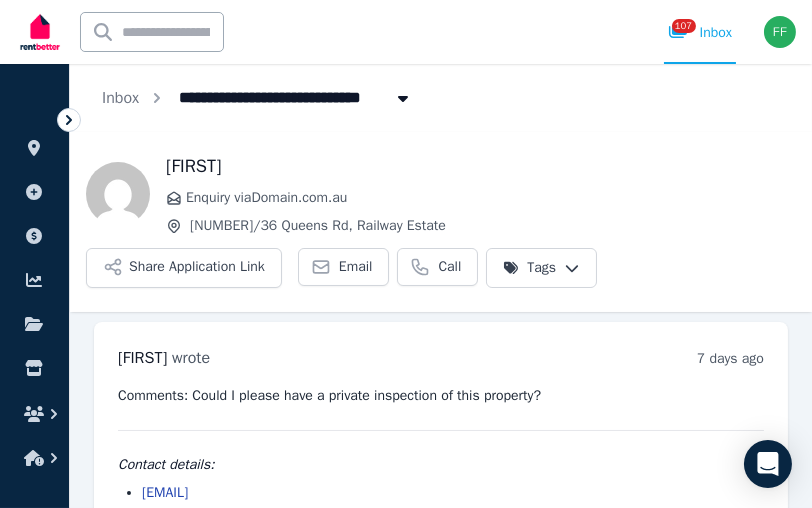 scroll, scrollTop: 105, scrollLeft: 0, axis: vertical 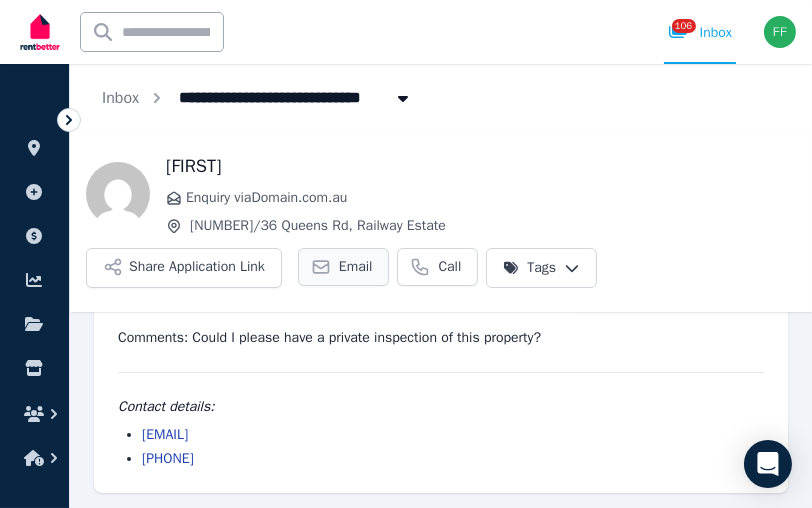 click on "Email" at bounding box center [356, 267] 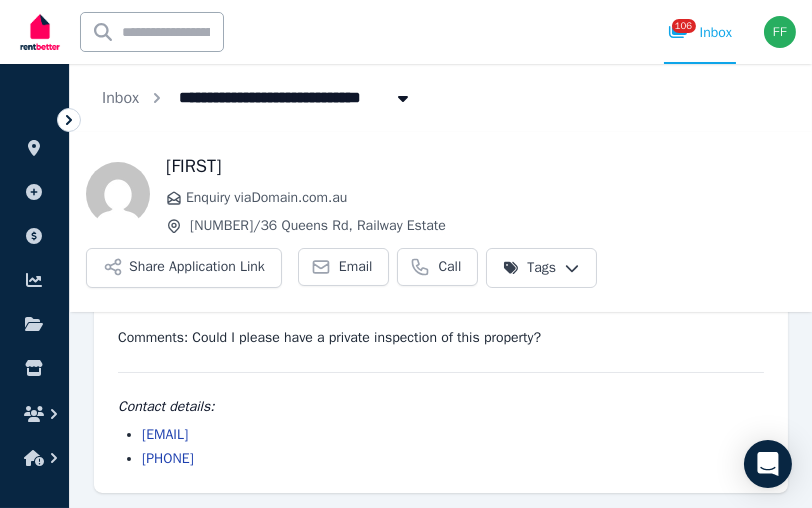 click 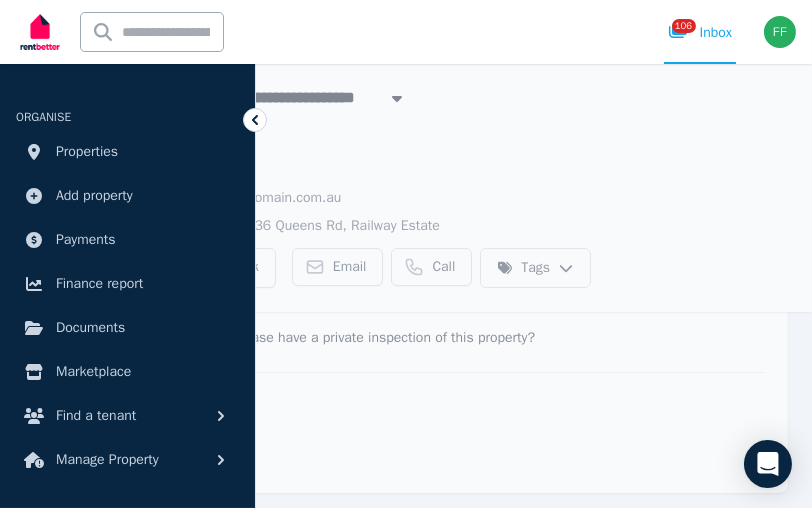 click on "[EMAIL]" at bounding box center [450, 435] 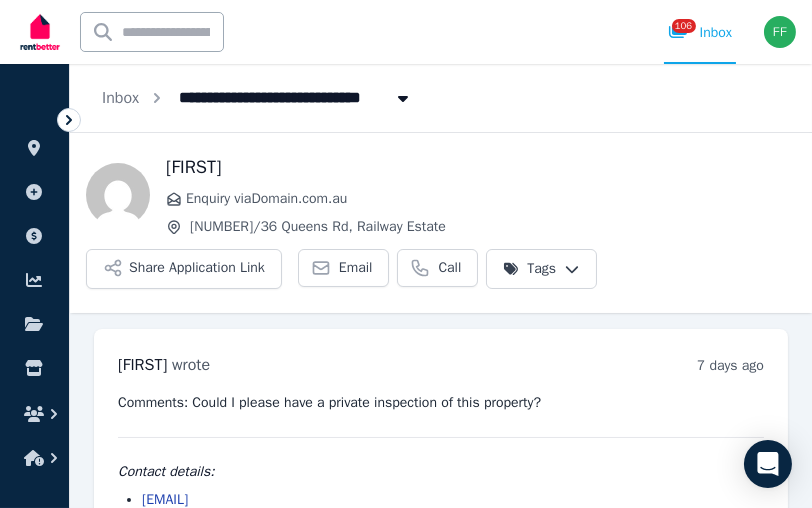 scroll, scrollTop: 0, scrollLeft: 0, axis: both 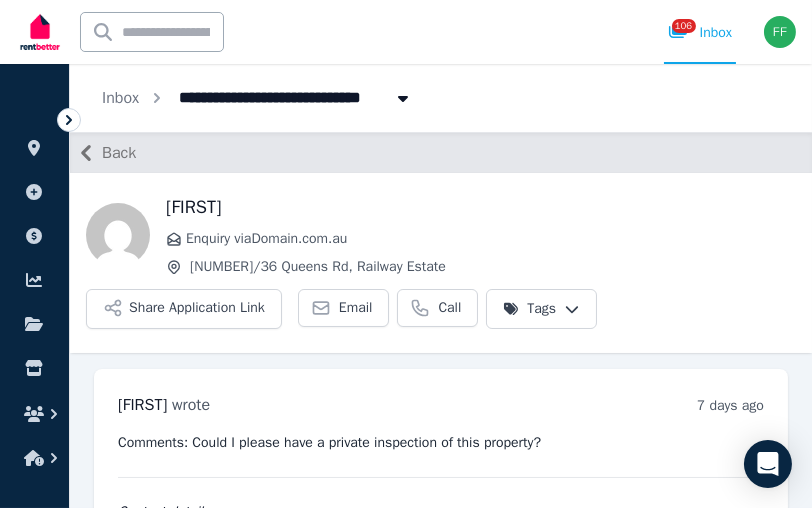 click 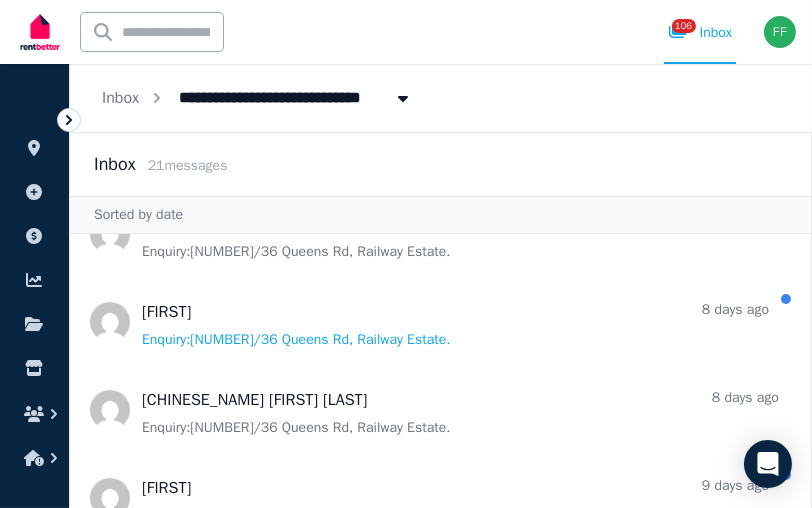 scroll, scrollTop: 300, scrollLeft: 0, axis: vertical 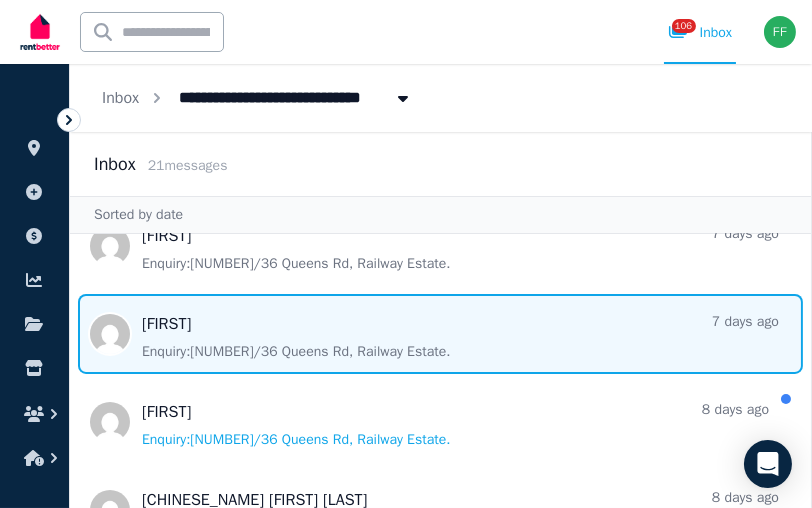 click at bounding box center (440, 334) 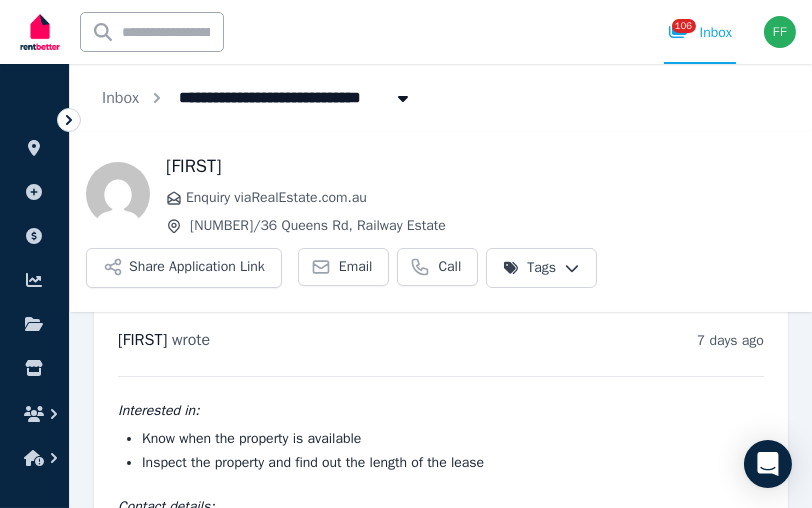 scroll, scrollTop: 0, scrollLeft: 0, axis: both 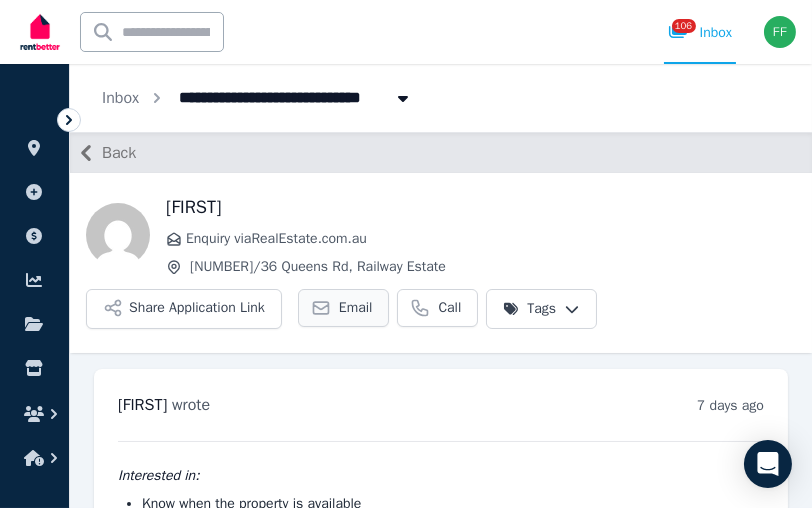 click on "Email" at bounding box center (344, 308) 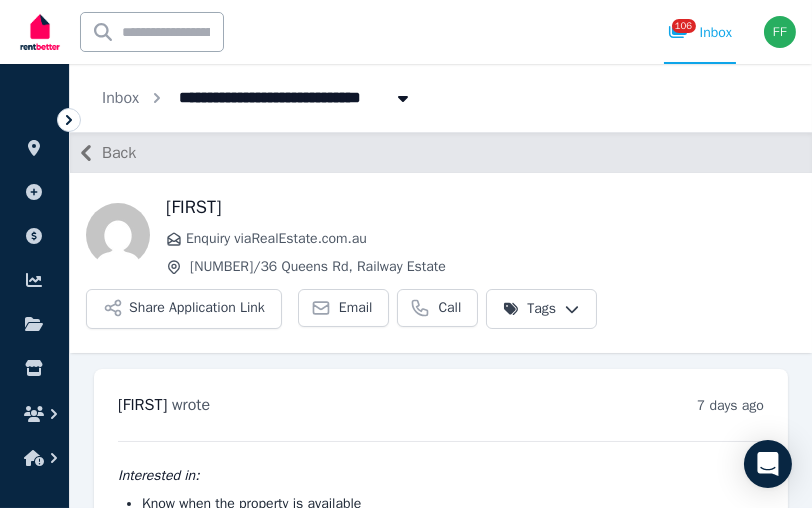 click 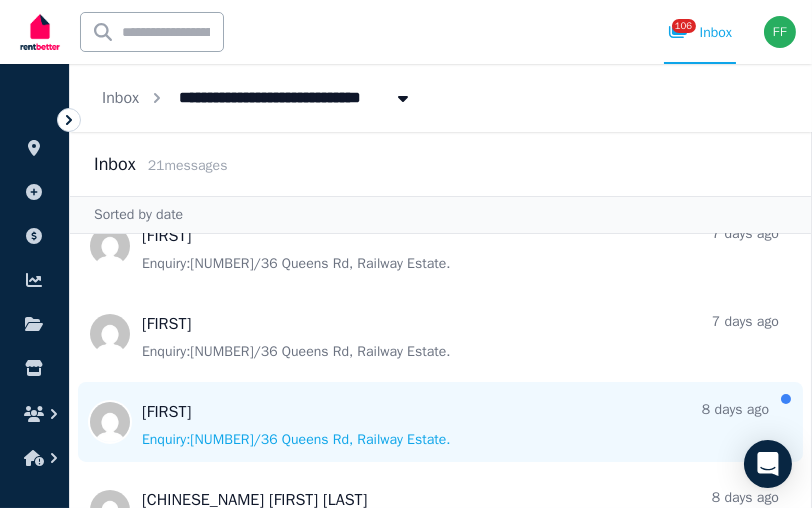 scroll, scrollTop: 400, scrollLeft: 0, axis: vertical 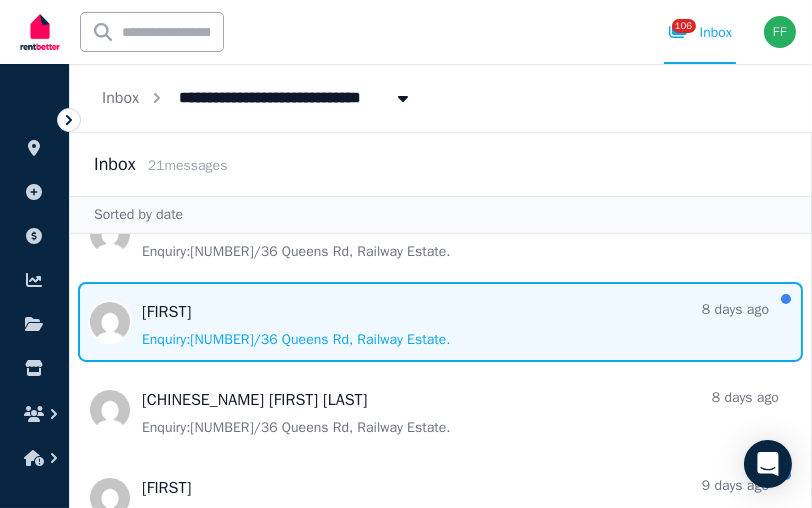click at bounding box center (440, 322) 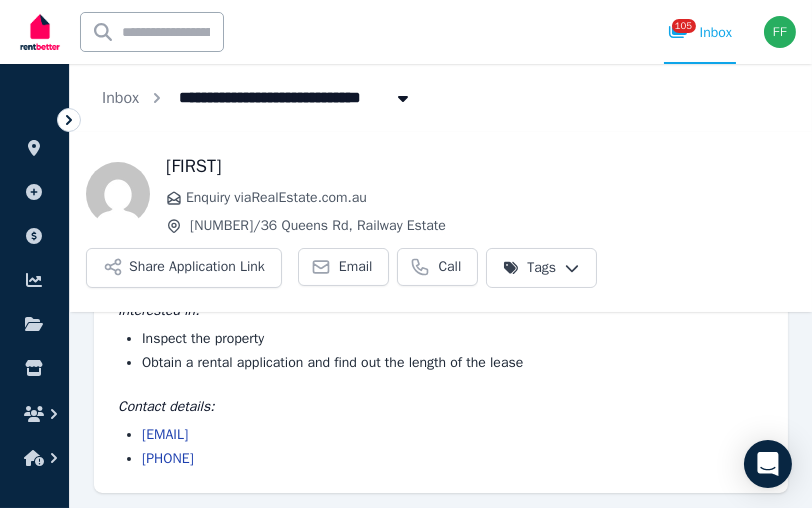 scroll, scrollTop: 0, scrollLeft: 0, axis: both 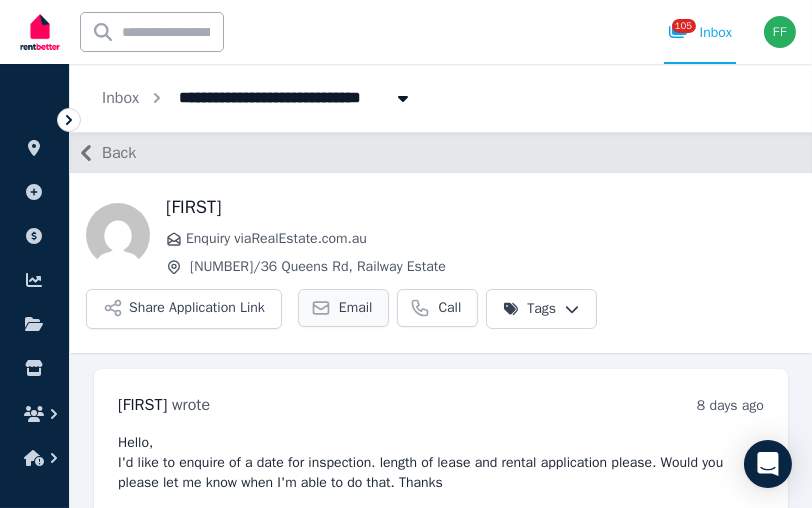 click on "Email" at bounding box center [356, 308] 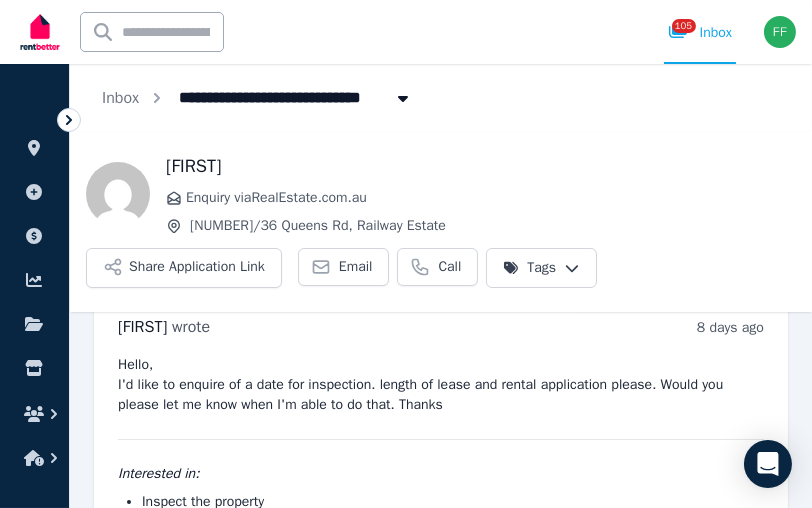 scroll, scrollTop: 100, scrollLeft: 0, axis: vertical 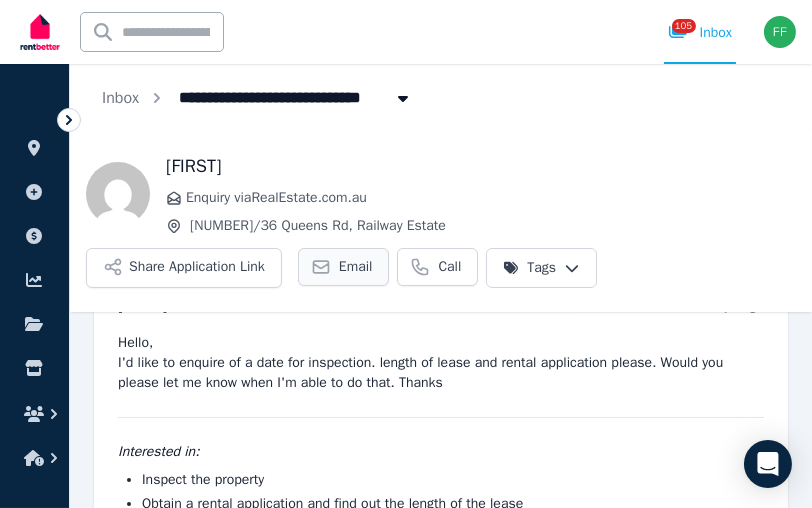 click on "Email" at bounding box center [356, 267] 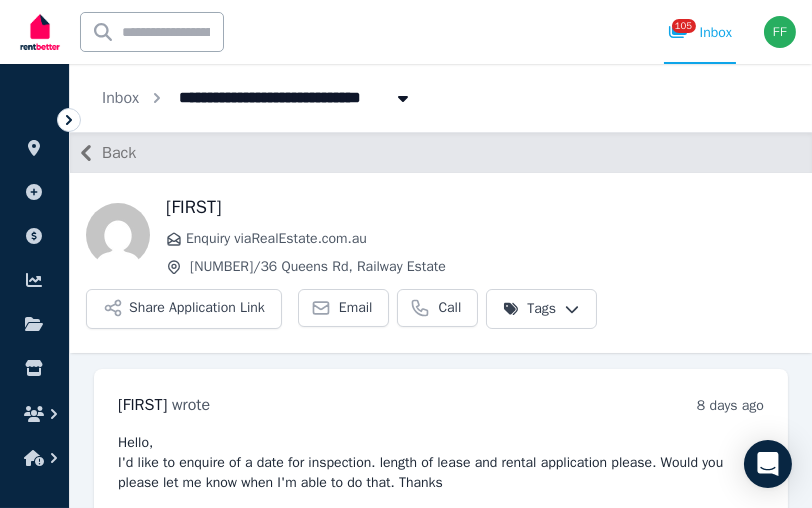 scroll, scrollTop: 0, scrollLeft: 0, axis: both 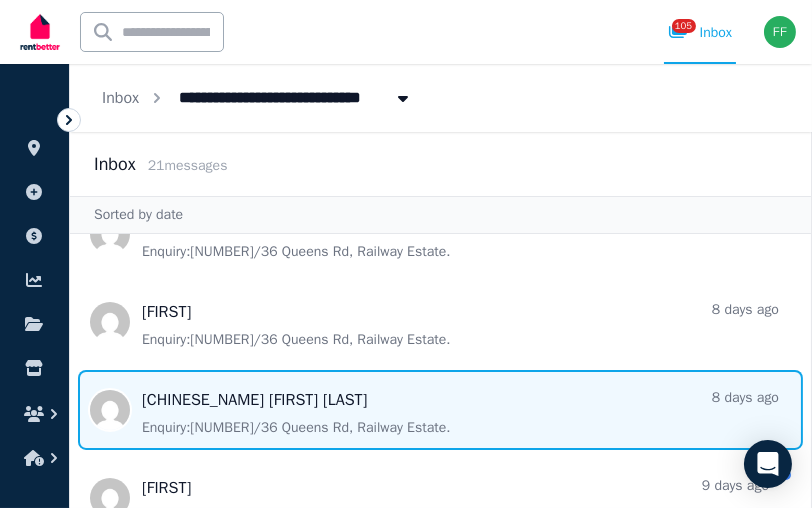click at bounding box center (440, 410) 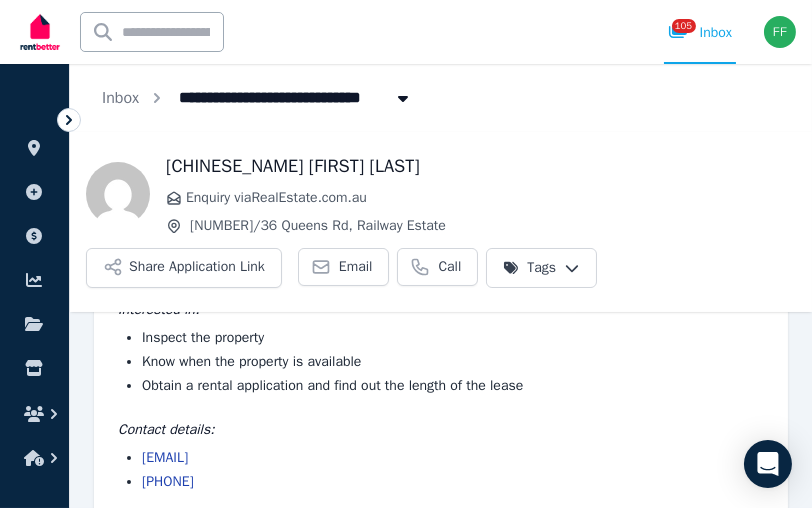 scroll, scrollTop: 189, scrollLeft: 0, axis: vertical 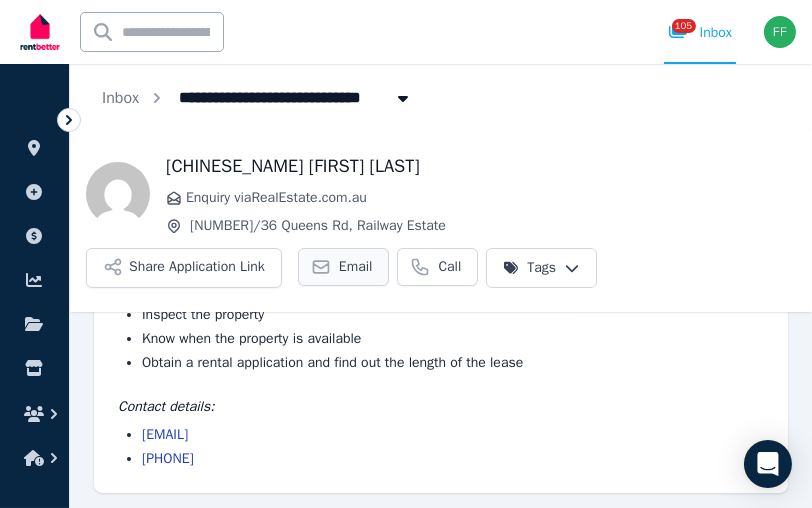 click on "Email" at bounding box center (344, 267) 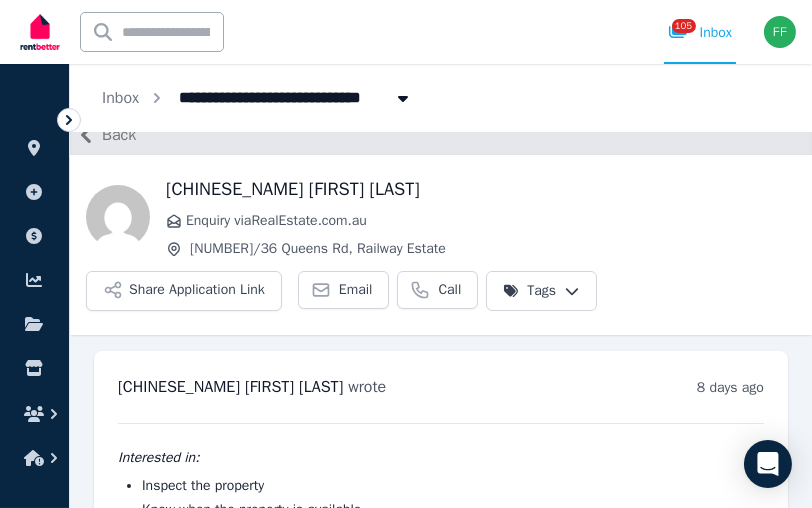 scroll, scrollTop: 0, scrollLeft: 0, axis: both 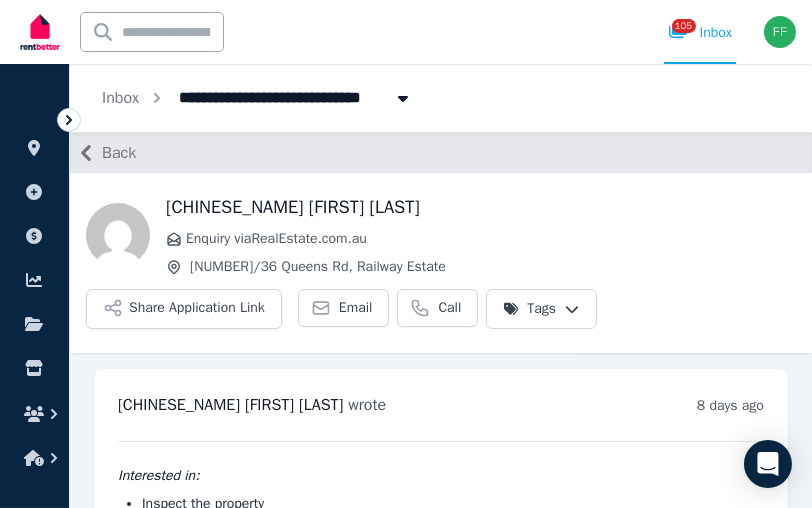 click 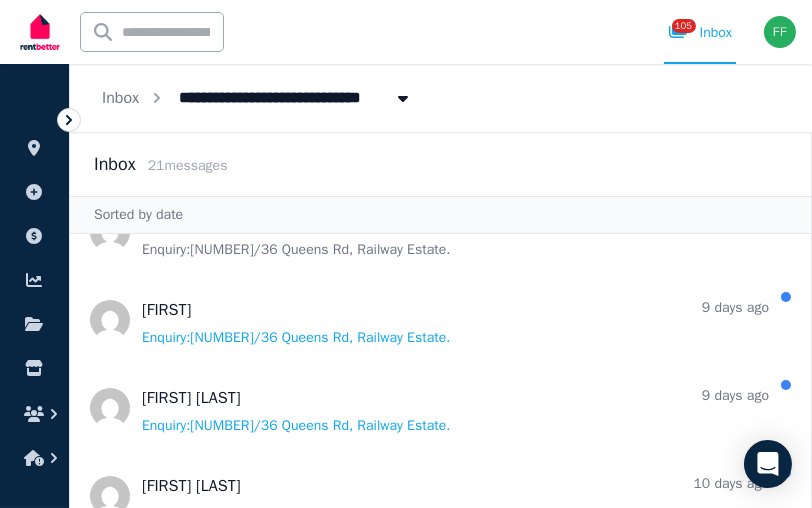 scroll, scrollTop: 600, scrollLeft: 0, axis: vertical 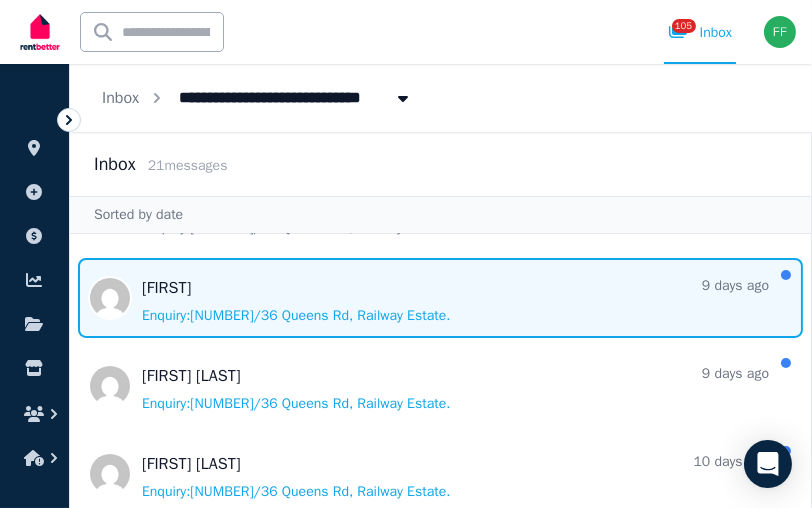 click at bounding box center [440, 298] 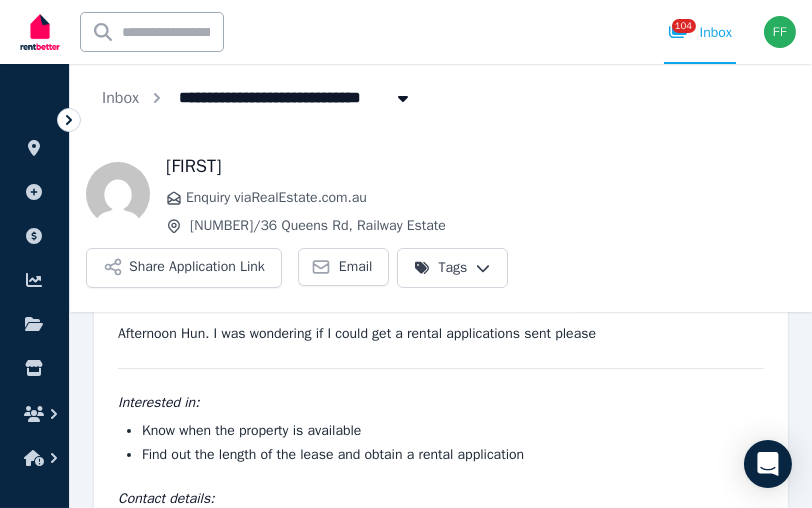 scroll, scrollTop: 77, scrollLeft: 0, axis: vertical 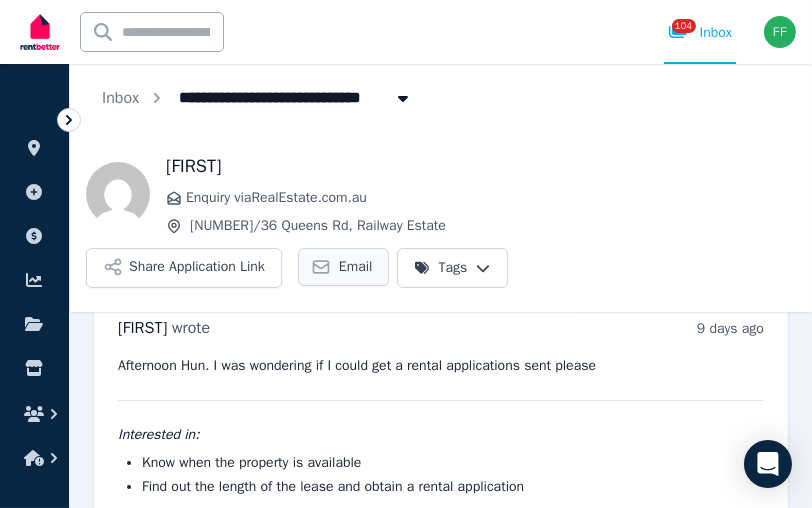 click on "Email" at bounding box center [356, 267] 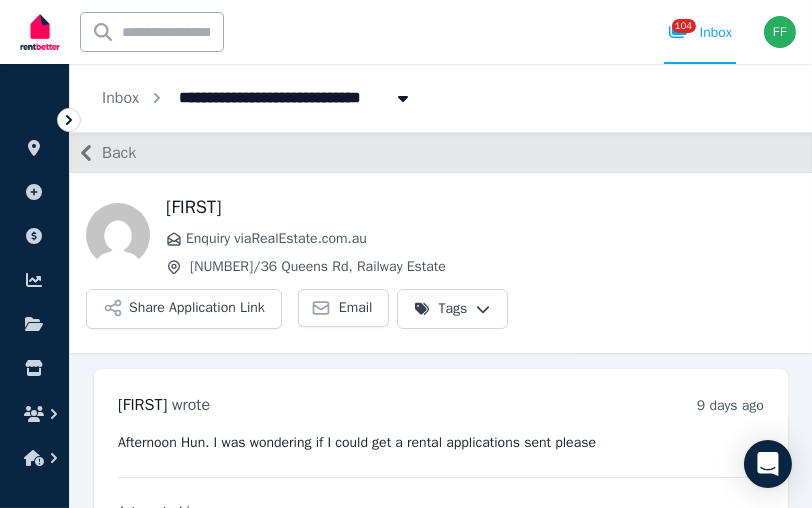 scroll, scrollTop: 0, scrollLeft: 0, axis: both 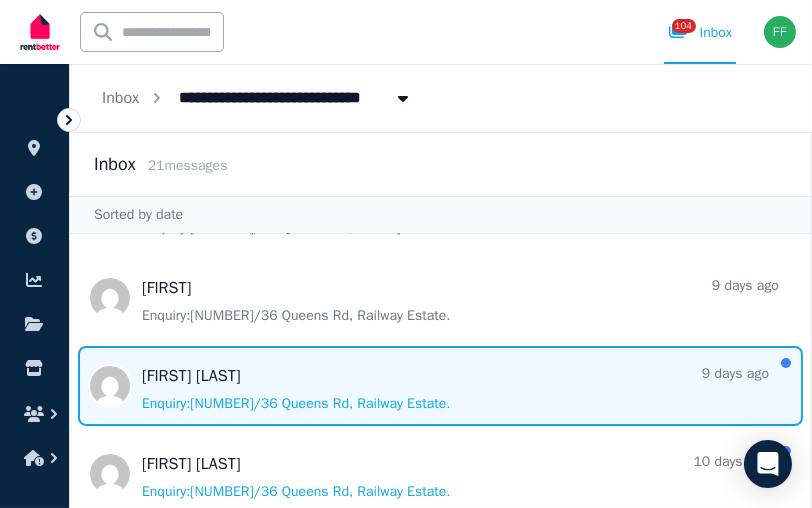 click at bounding box center [440, 386] 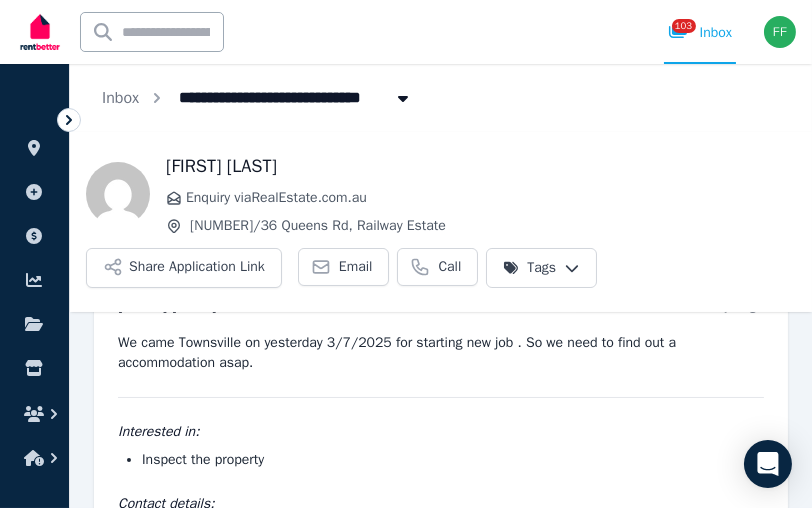 scroll, scrollTop: 0, scrollLeft: 0, axis: both 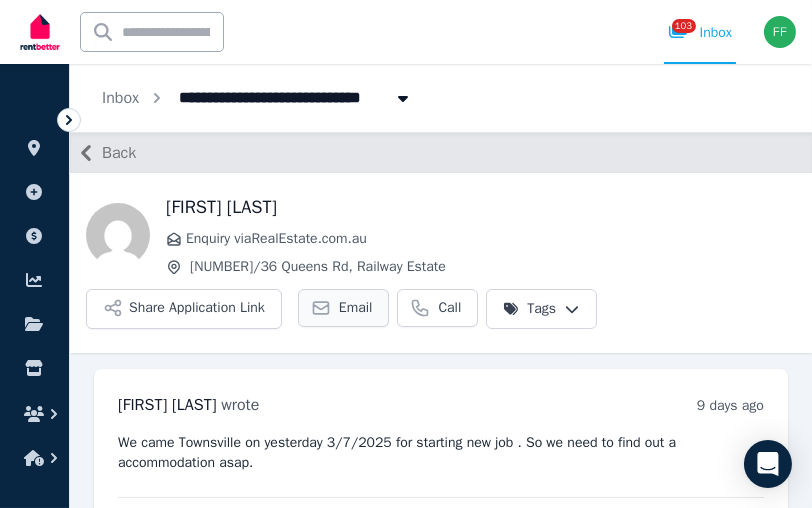 click on "Email" at bounding box center (344, 308) 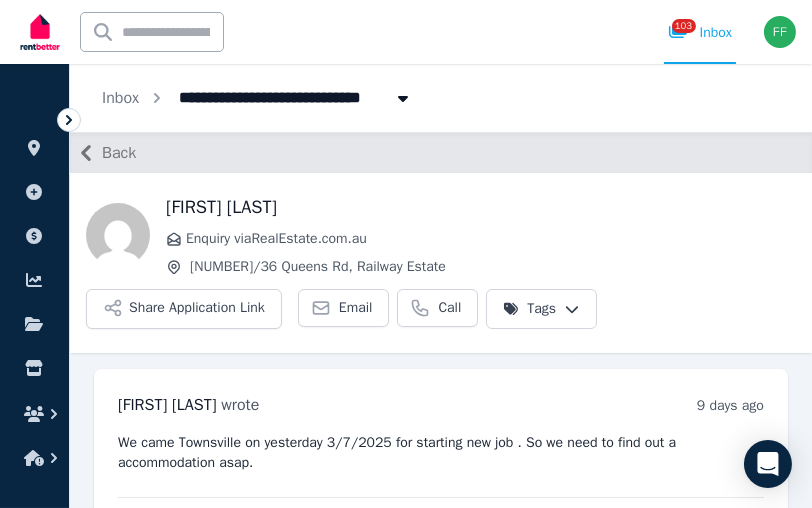 click 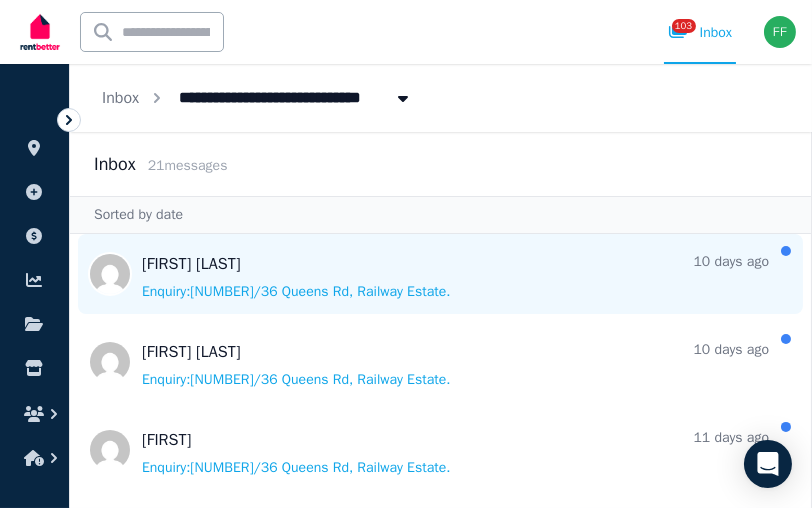 scroll, scrollTop: 700, scrollLeft: 0, axis: vertical 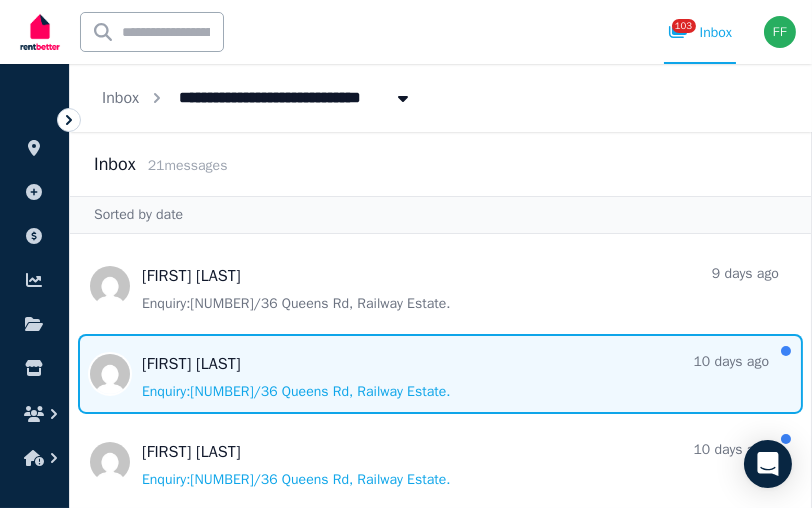 click at bounding box center (440, 374) 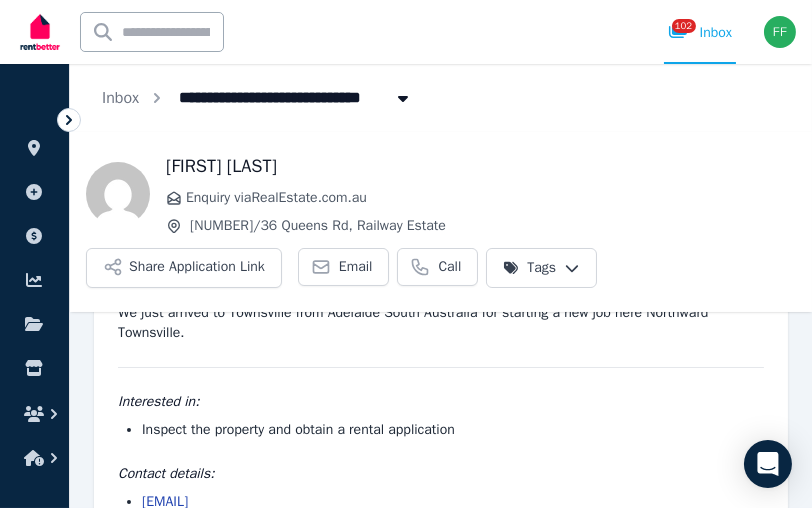scroll, scrollTop: 117, scrollLeft: 0, axis: vertical 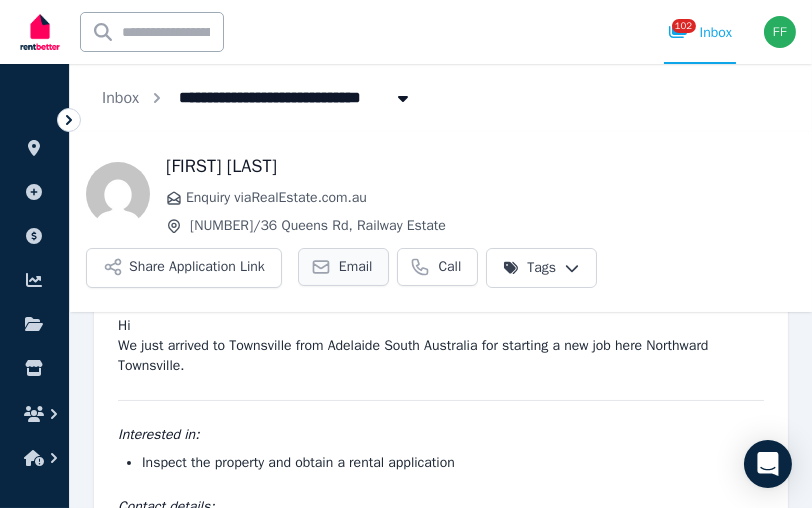 click on "Email" at bounding box center [356, 267] 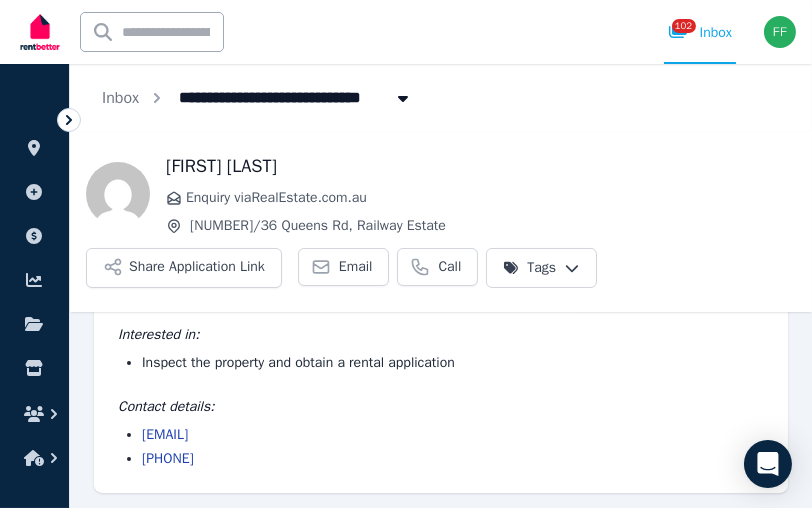 scroll, scrollTop: 0, scrollLeft: 0, axis: both 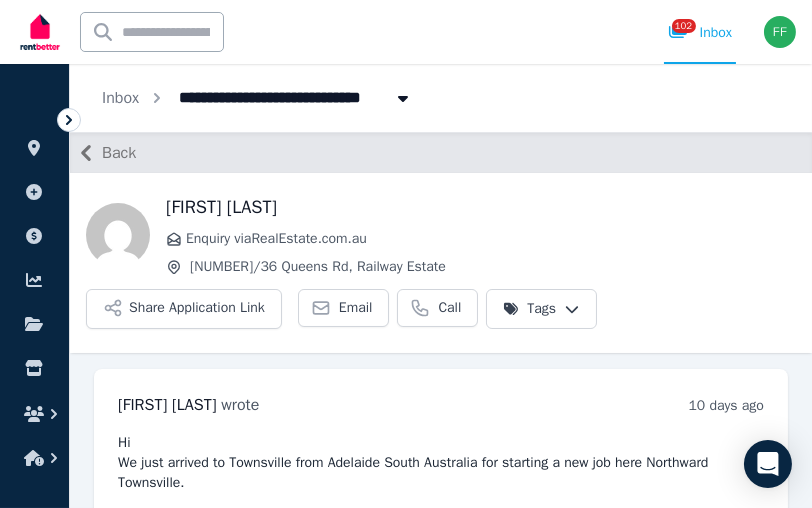 click 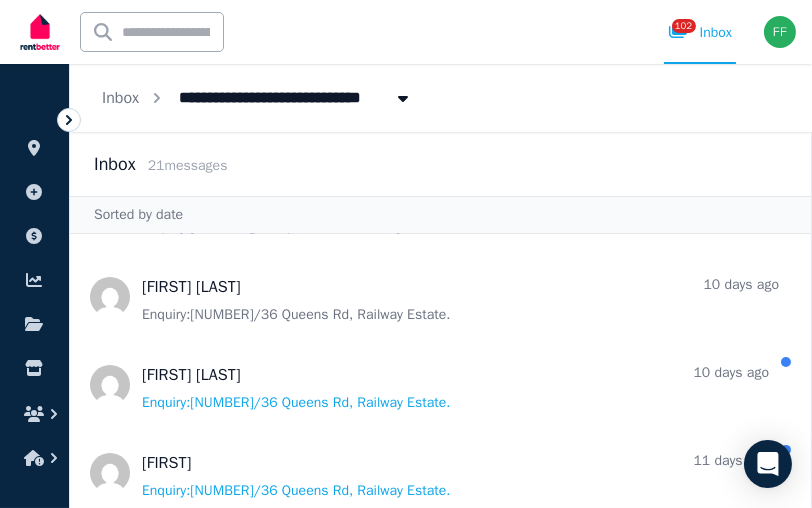 scroll, scrollTop: 800, scrollLeft: 0, axis: vertical 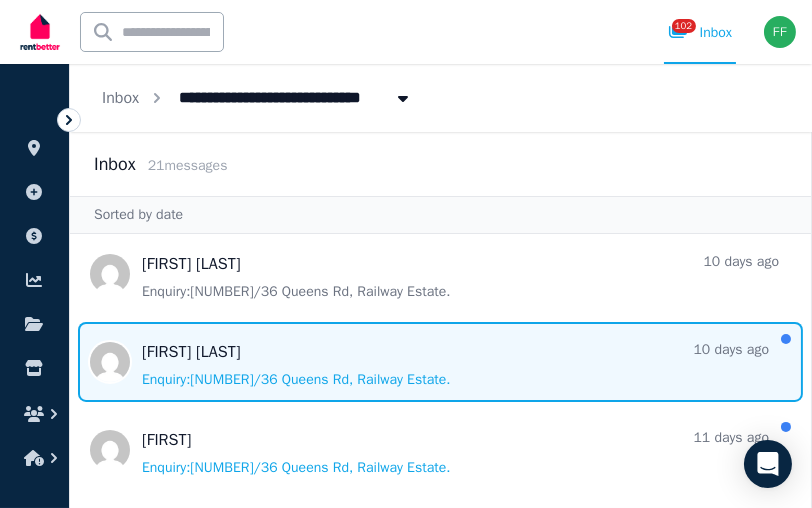 click at bounding box center [440, 362] 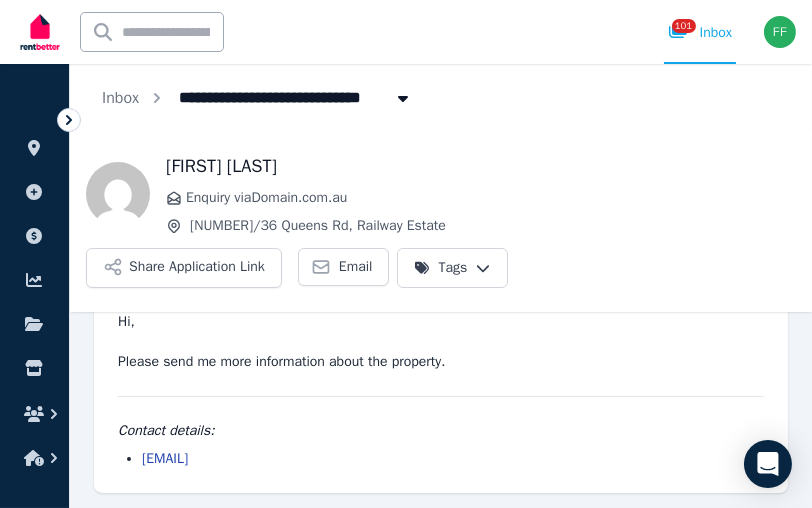 scroll, scrollTop: 21, scrollLeft: 0, axis: vertical 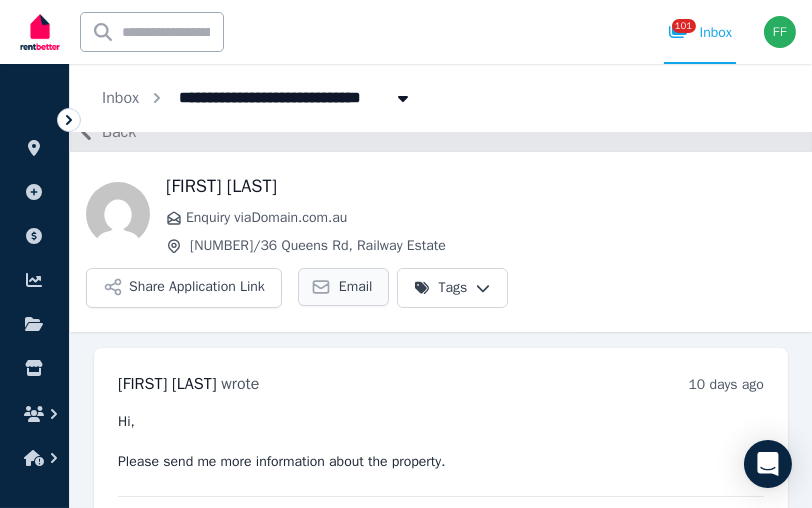 click on "Email" at bounding box center (344, 287) 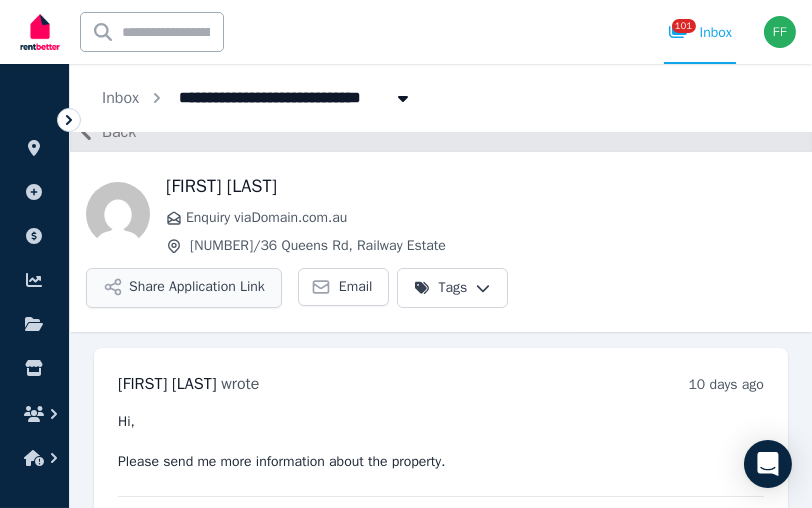 scroll, scrollTop: 0, scrollLeft: 0, axis: both 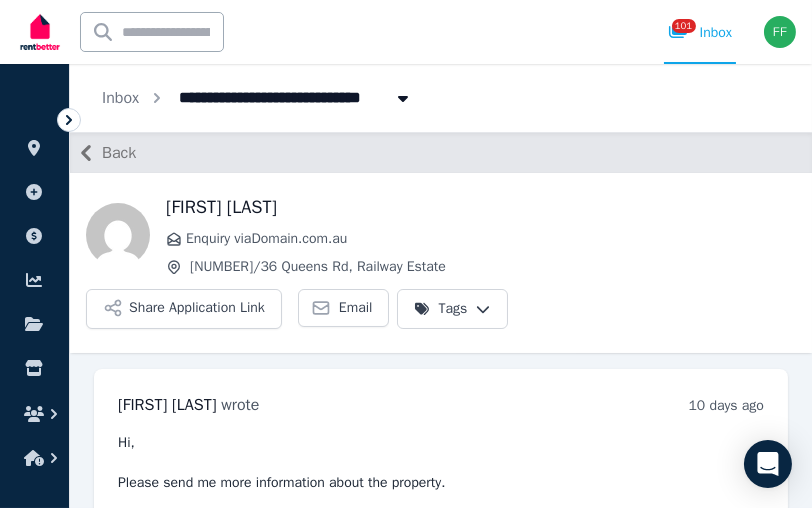 click 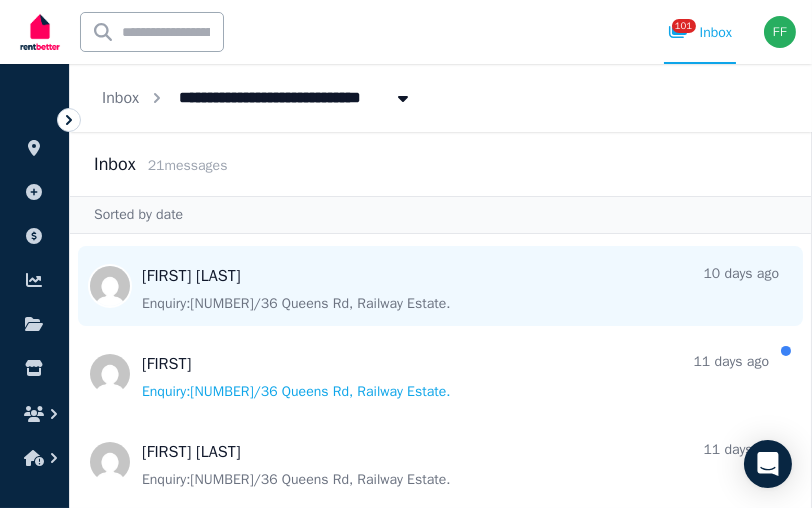 scroll, scrollTop: 900, scrollLeft: 0, axis: vertical 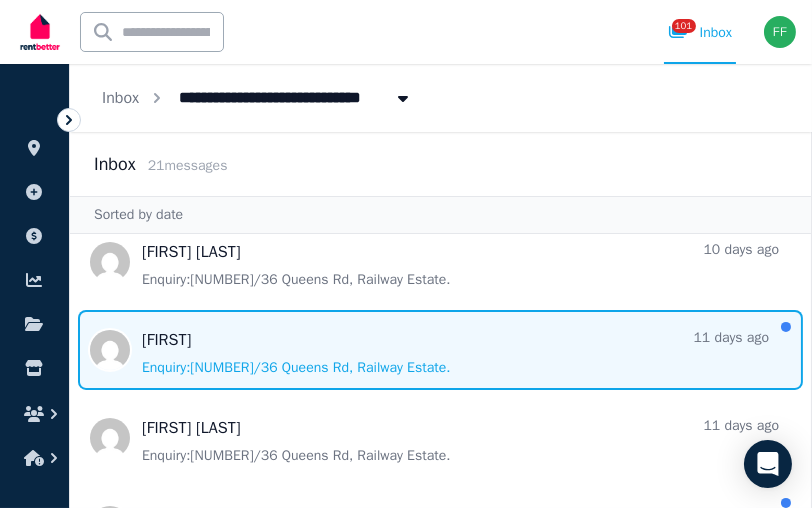 click at bounding box center (440, 350) 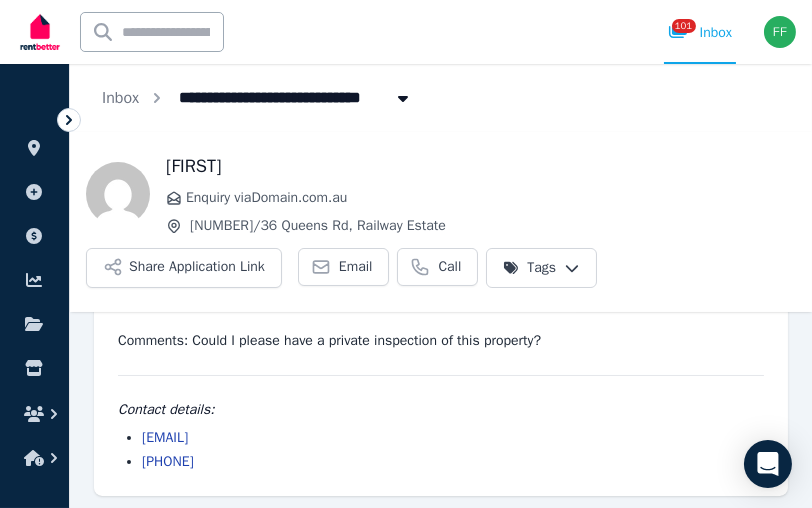 scroll, scrollTop: 105, scrollLeft: 0, axis: vertical 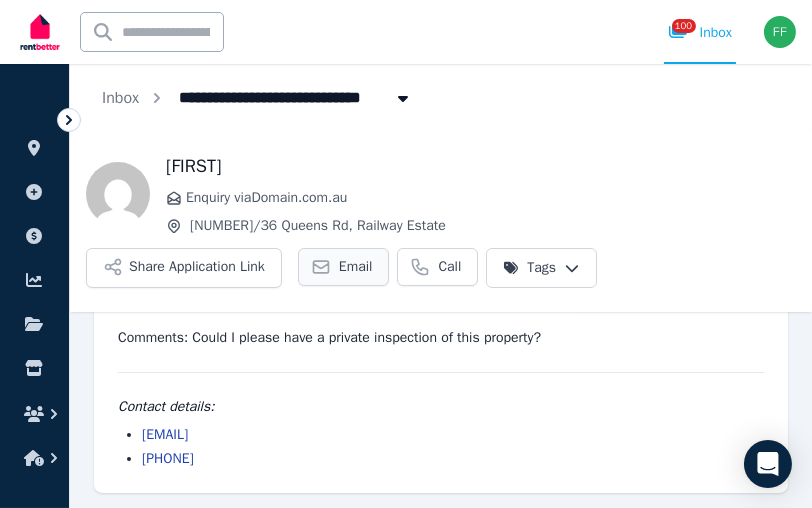 click on "Email" at bounding box center [356, 267] 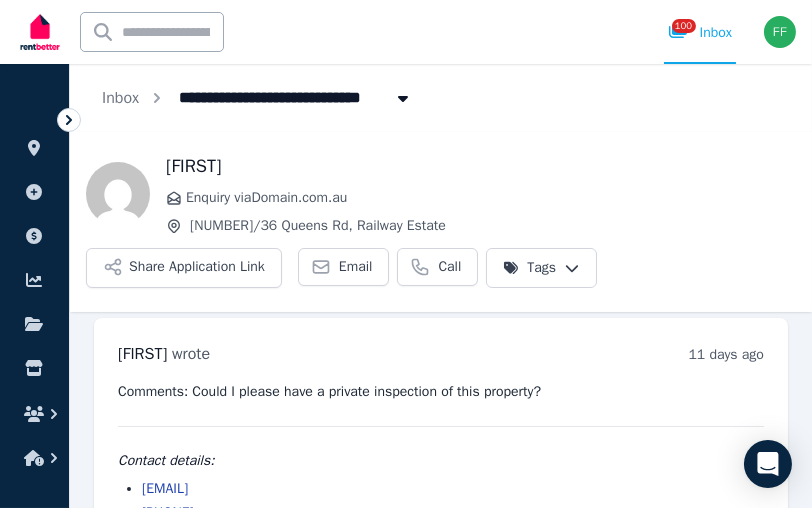 scroll, scrollTop: 0, scrollLeft: 0, axis: both 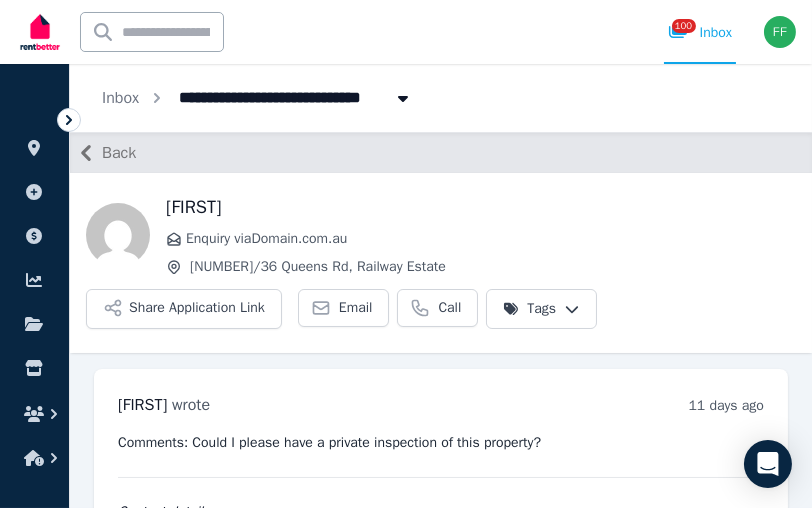 click 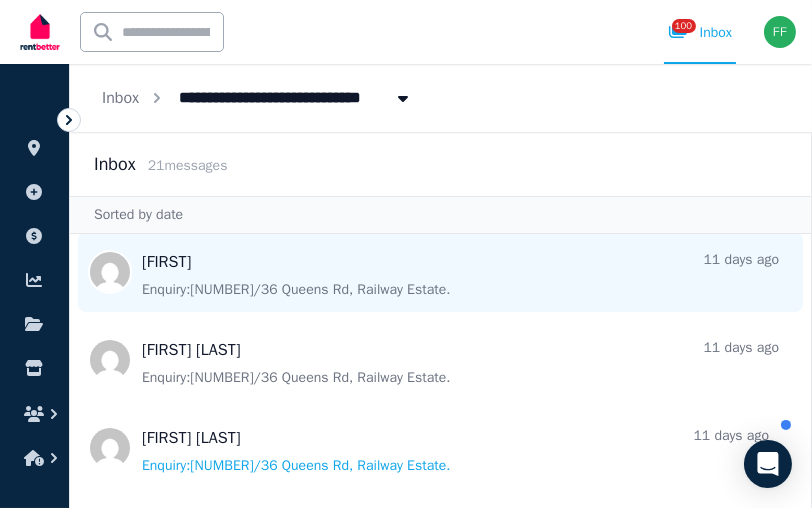 scroll, scrollTop: 1000, scrollLeft: 0, axis: vertical 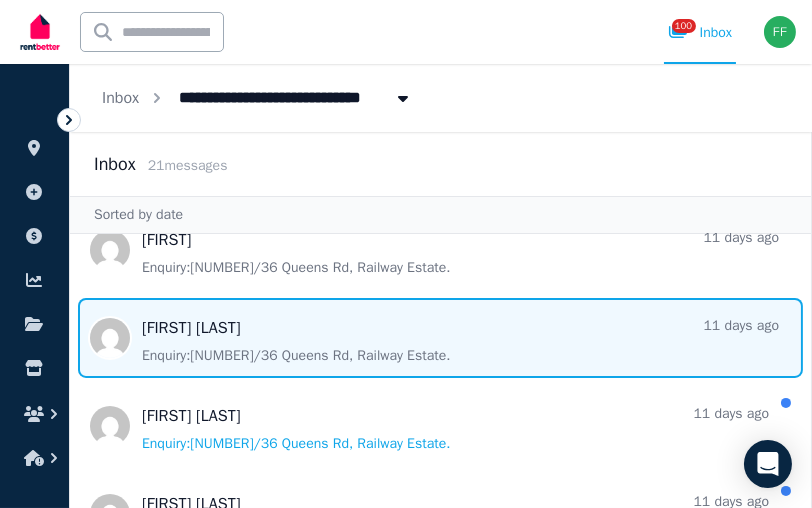 click at bounding box center [440, 338] 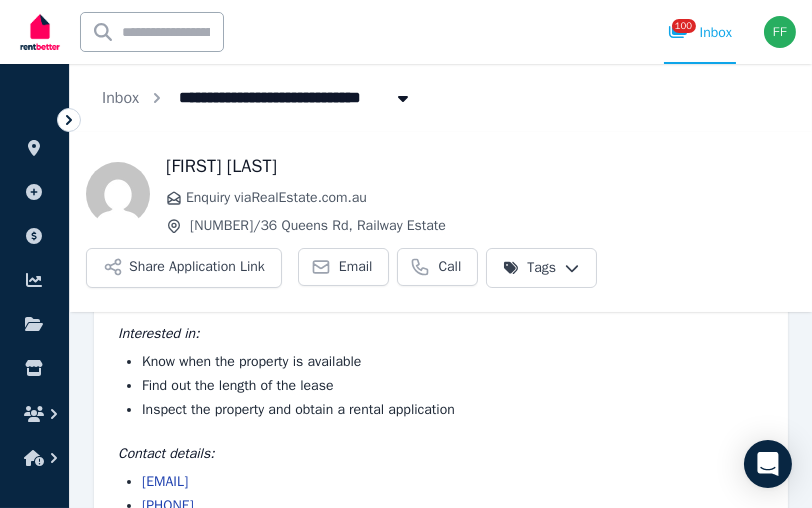 scroll, scrollTop: 189, scrollLeft: 0, axis: vertical 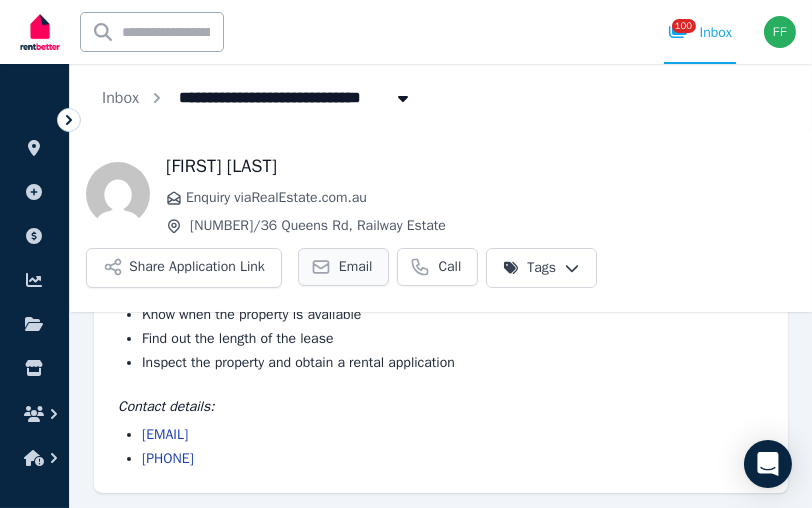 click on "Email" at bounding box center [356, 267] 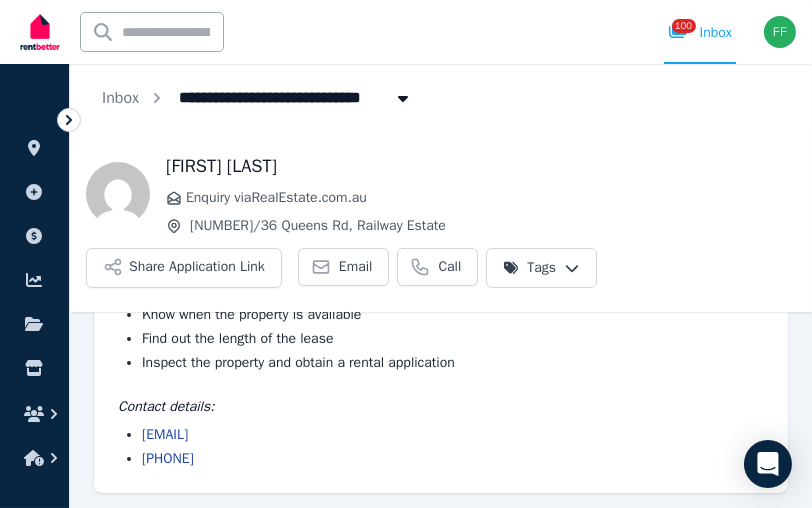 scroll, scrollTop: 0, scrollLeft: 0, axis: both 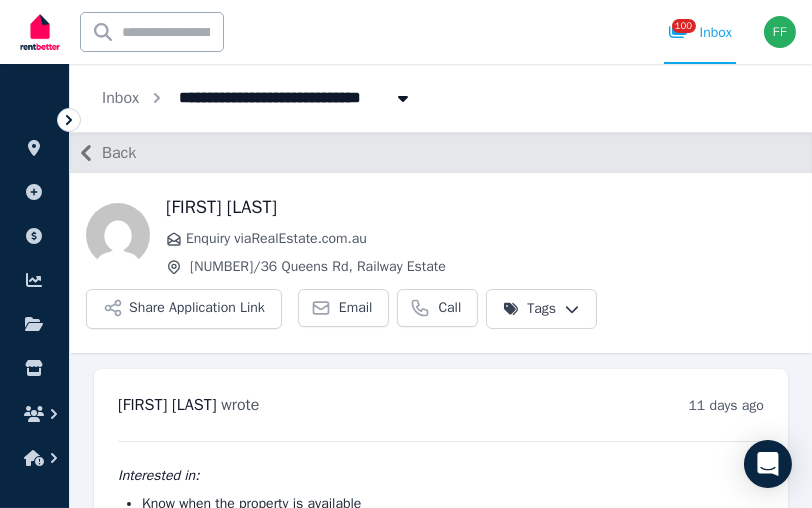click 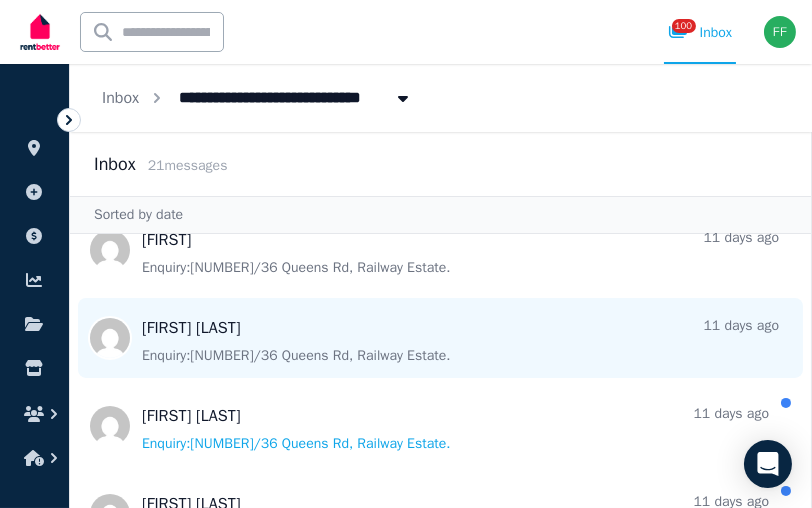 scroll, scrollTop: 1100, scrollLeft: 0, axis: vertical 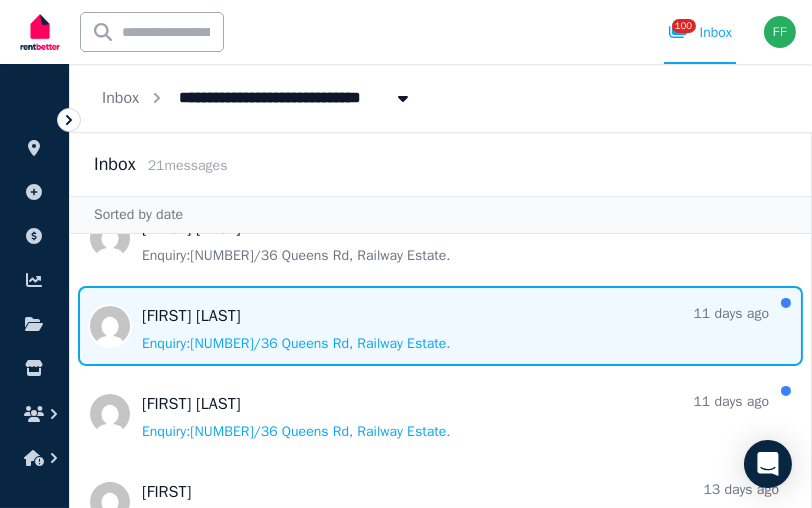 click at bounding box center (440, 326) 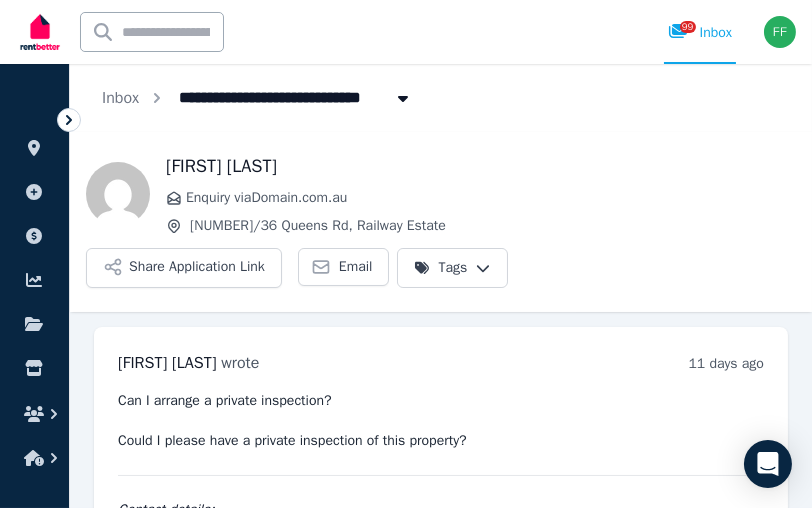 scroll, scrollTop: 21, scrollLeft: 0, axis: vertical 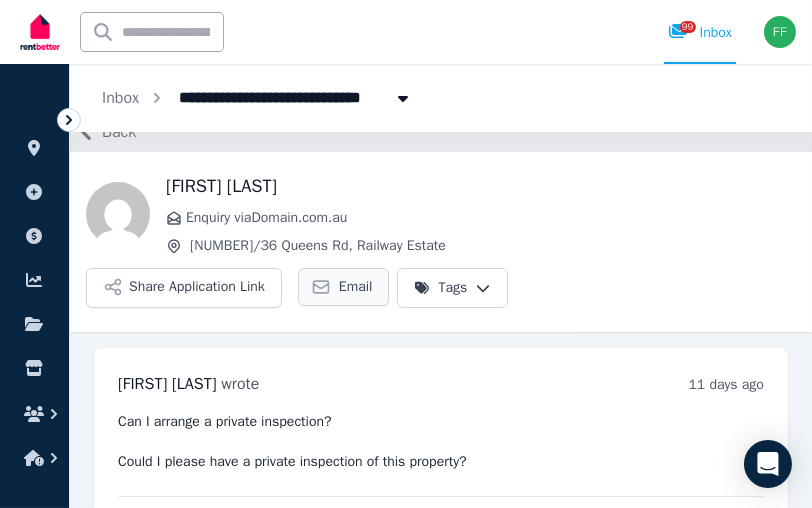 click on "Email" at bounding box center (344, 287) 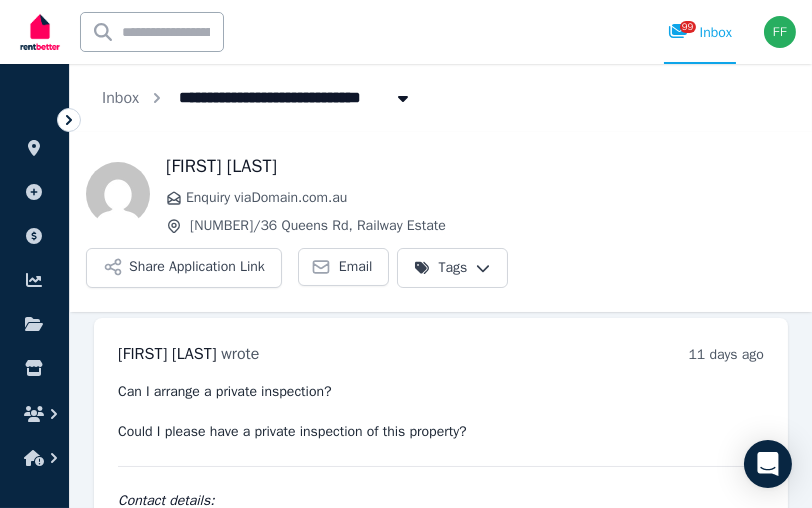 scroll, scrollTop: 0, scrollLeft: 0, axis: both 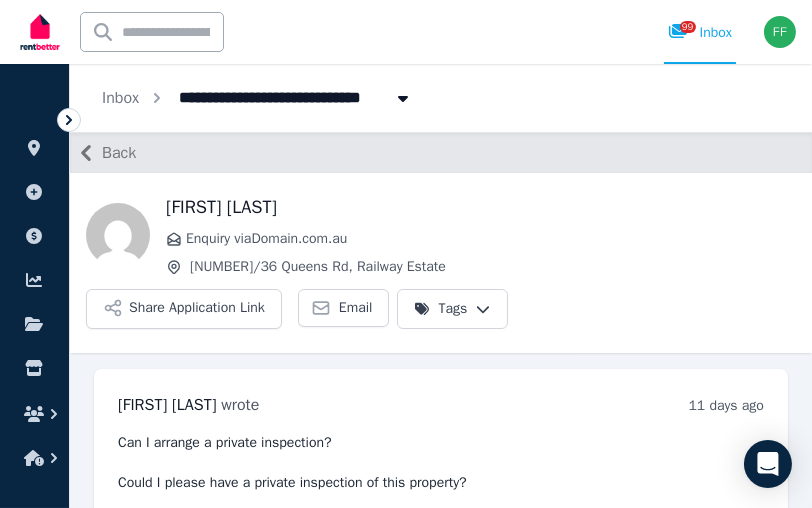 click 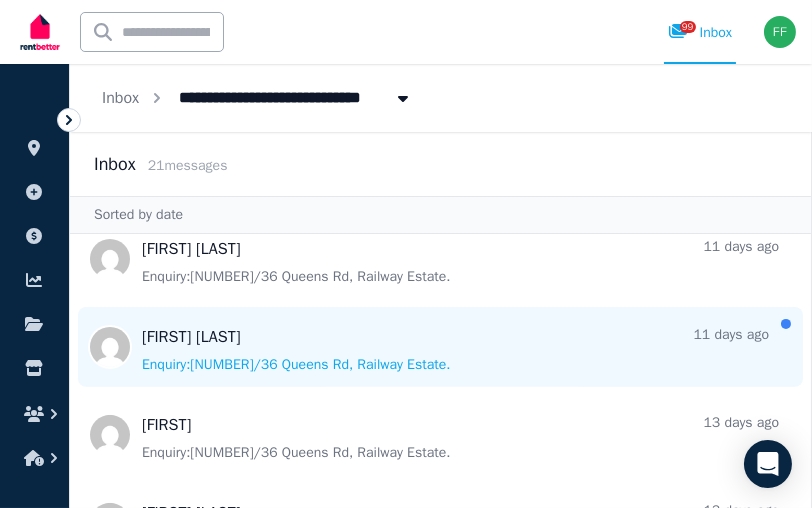 scroll, scrollTop: 1200, scrollLeft: 0, axis: vertical 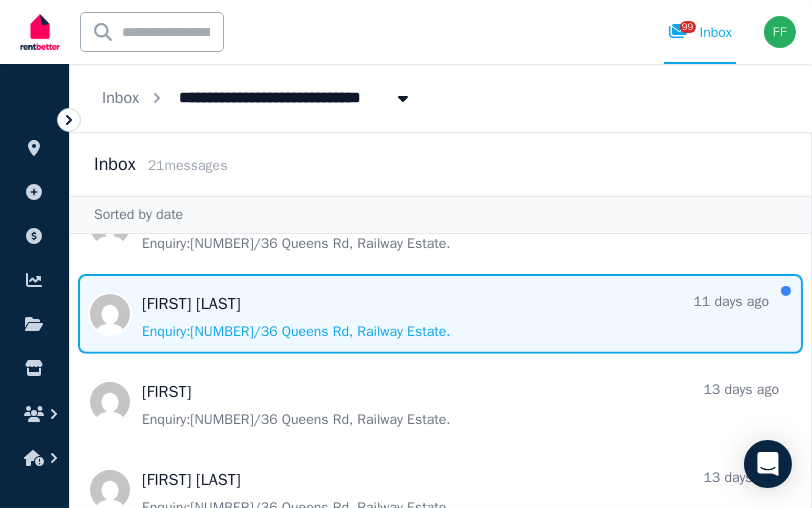 click at bounding box center [440, 314] 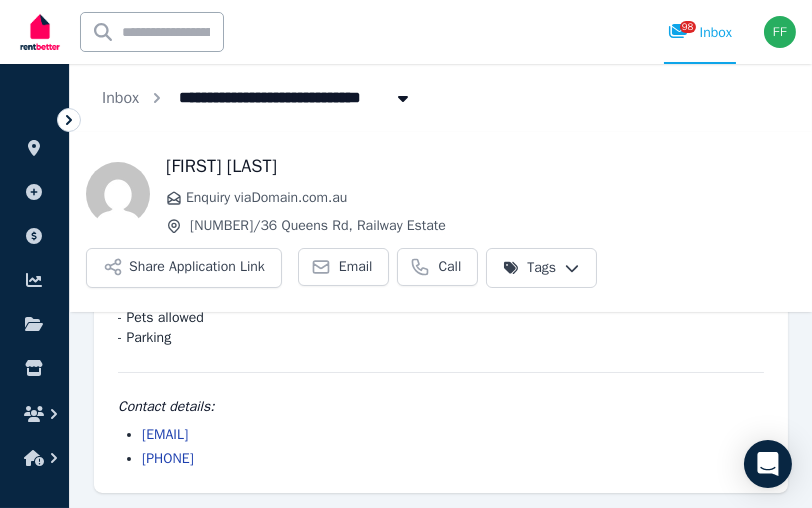 scroll, scrollTop: 45, scrollLeft: 0, axis: vertical 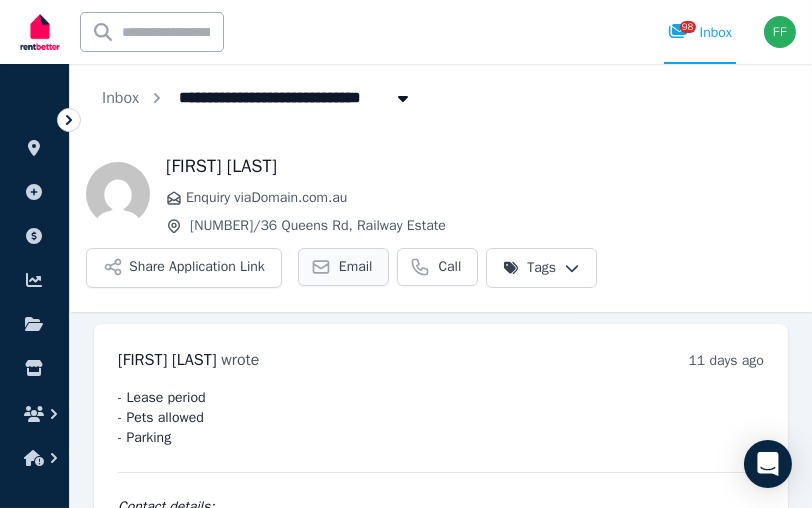 click on "Email" at bounding box center (356, 267) 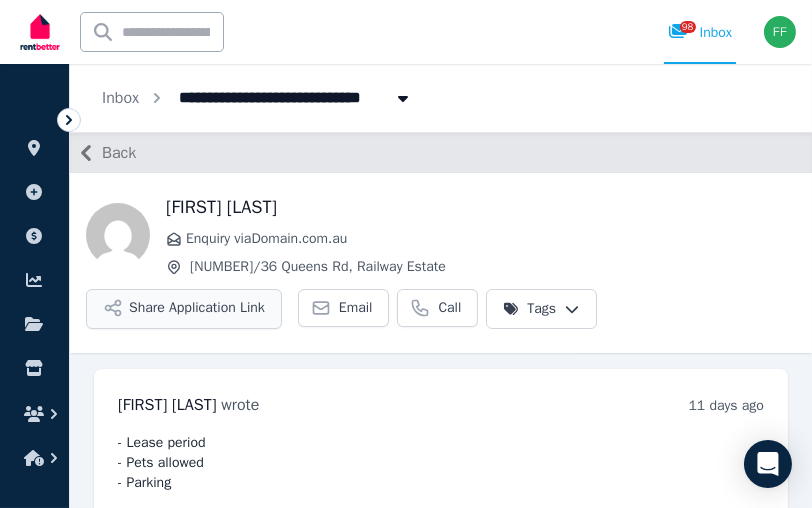 scroll, scrollTop: 0, scrollLeft: 0, axis: both 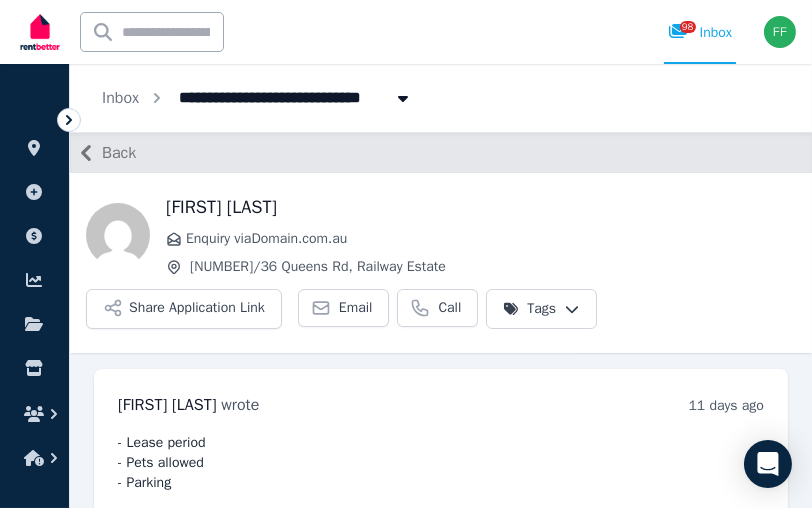 click 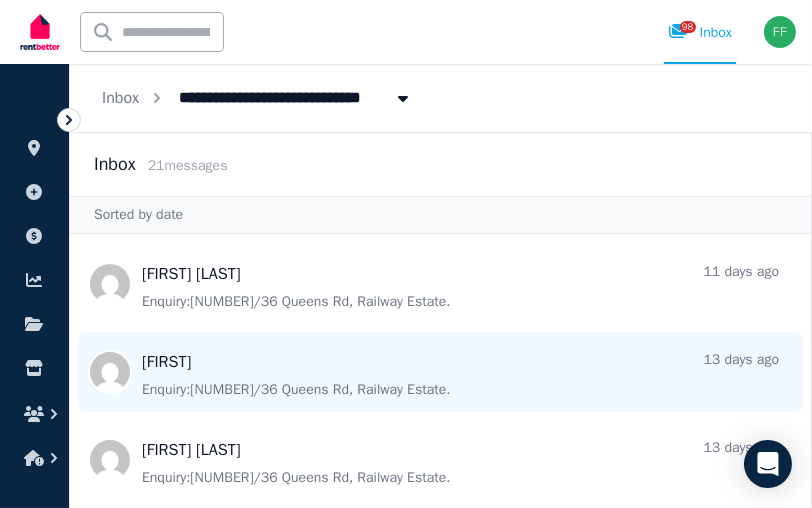 scroll, scrollTop: 1300, scrollLeft: 0, axis: vertical 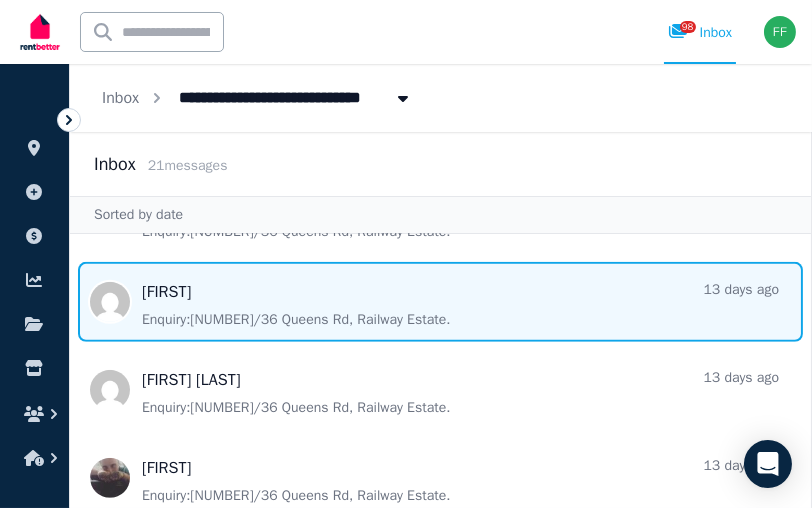 click at bounding box center [440, 302] 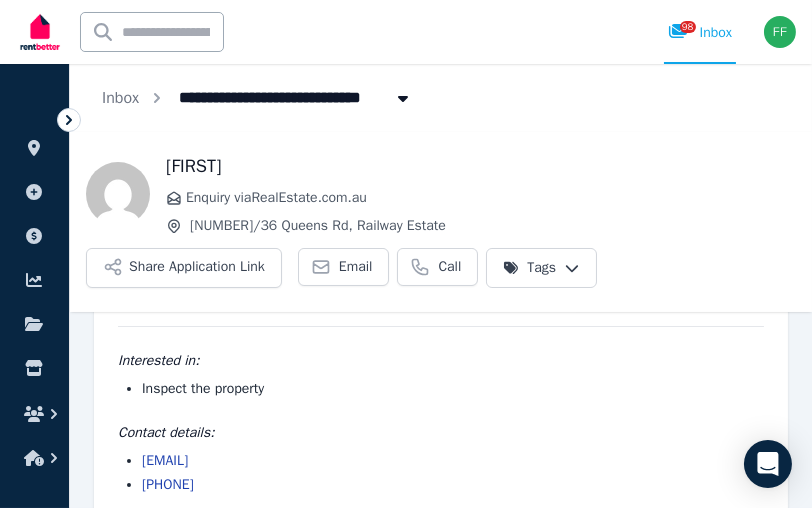 scroll, scrollTop: 141, scrollLeft: 0, axis: vertical 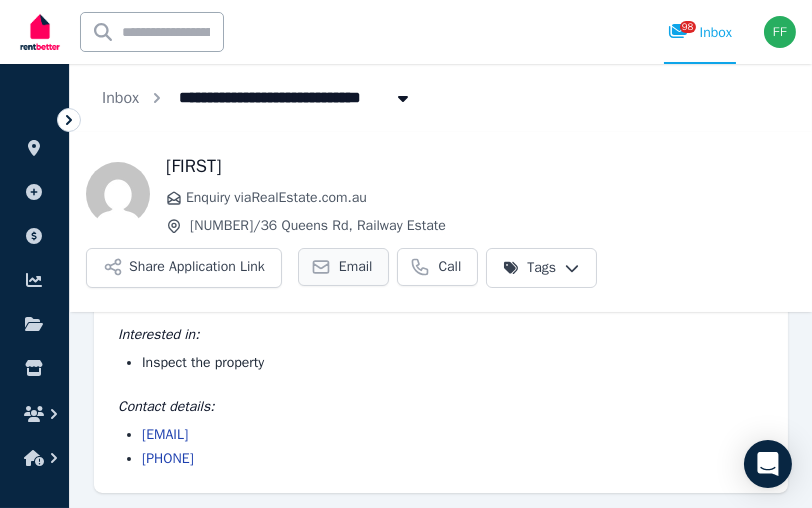 click on "Email" at bounding box center (356, 267) 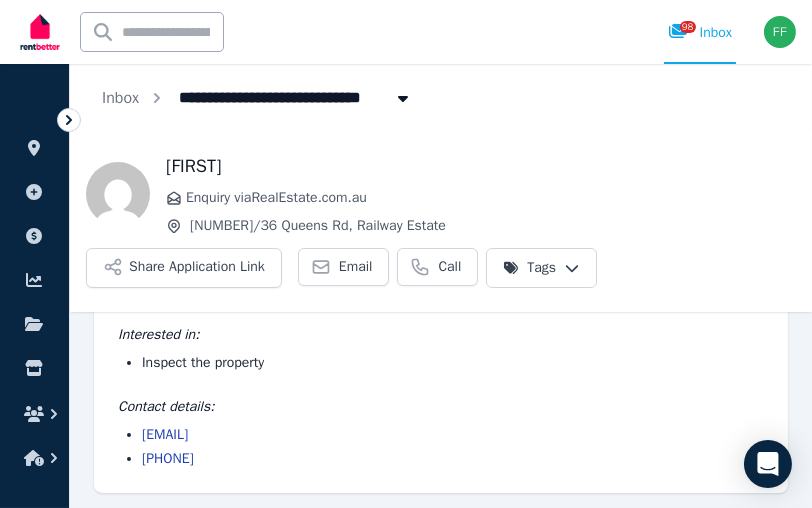 scroll, scrollTop: 0, scrollLeft: 0, axis: both 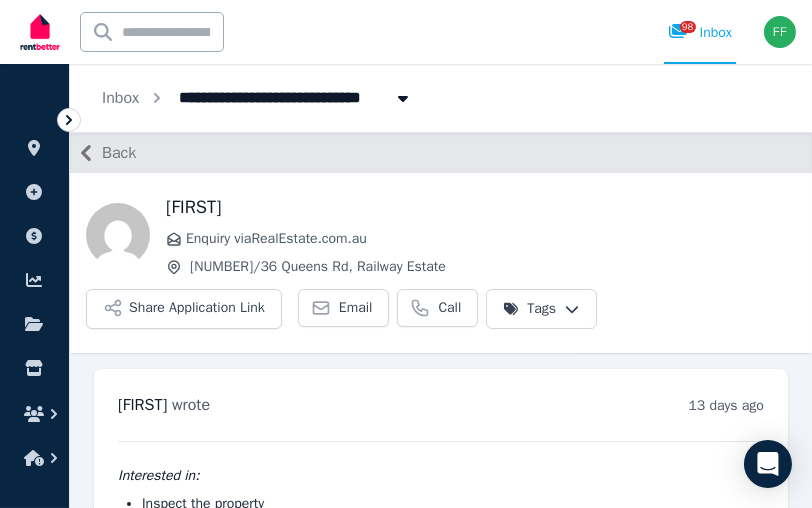click 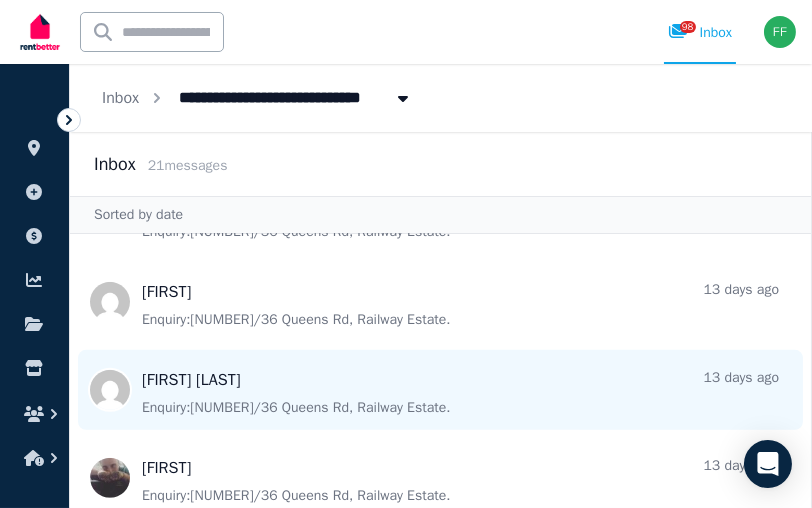 scroll, scrollTop: 1400, scrollLeft: 0, axis: vertical 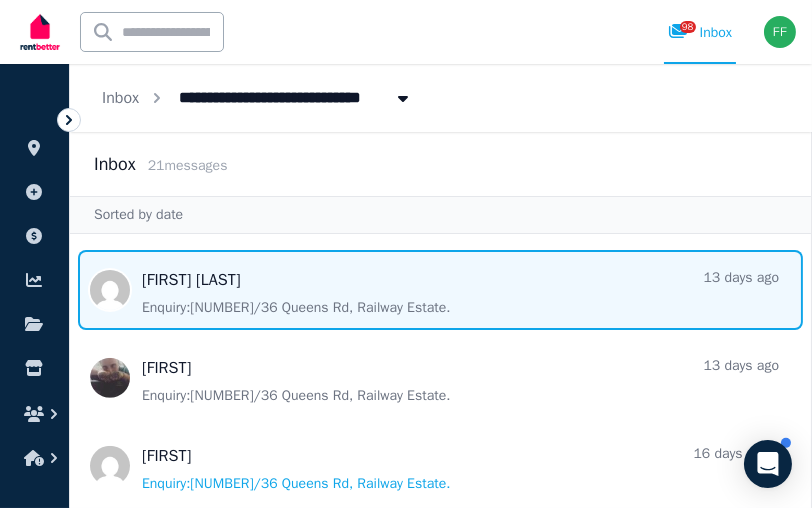 click at bounding box center (440, 290) 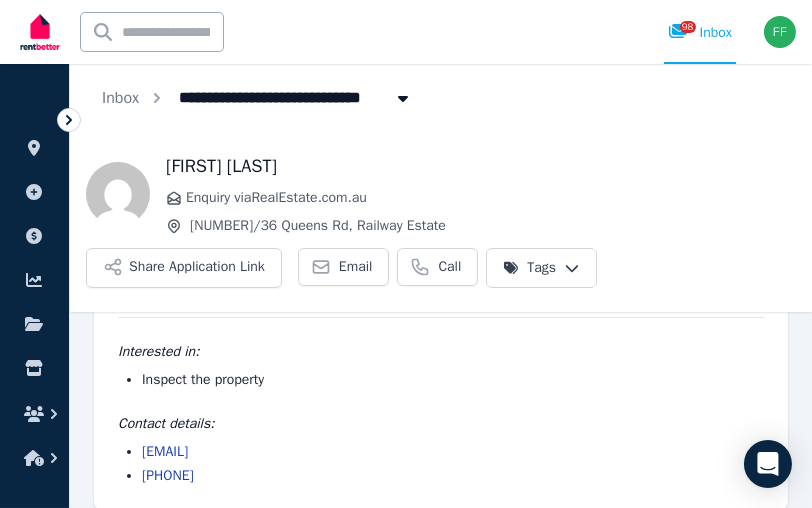 scroll, scrollTop: 141, scrollLeft: 0, axis: vertical 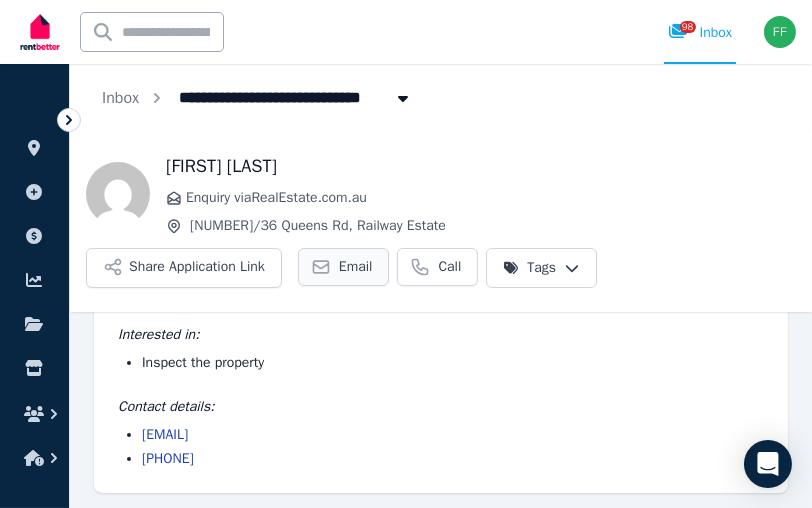 click on "Email" at bounding box center (344, 267) 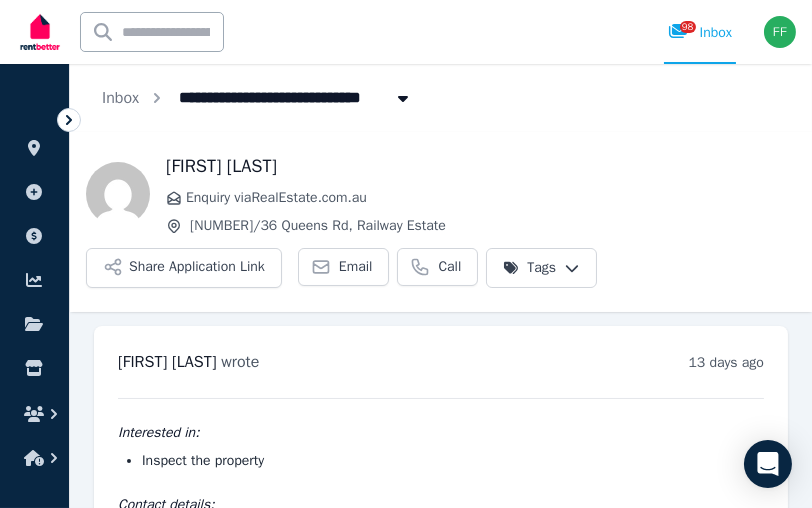 scroll, scrollTop: 0, scrollLeft: 0, axis: both 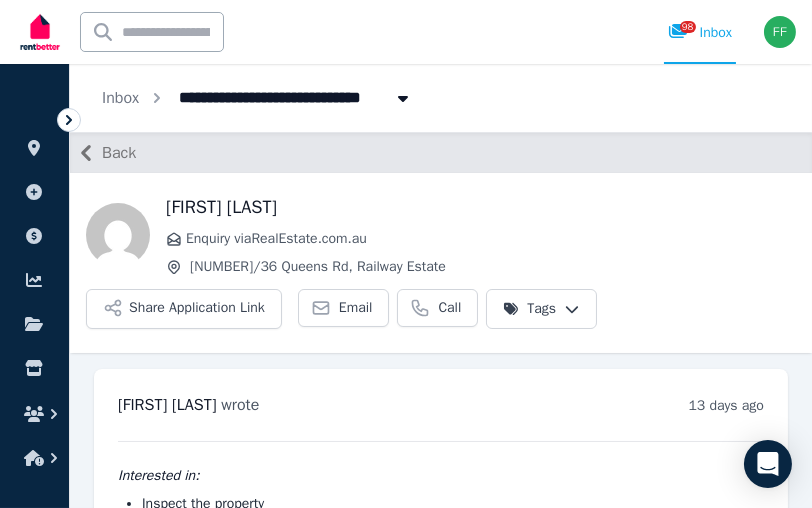 click 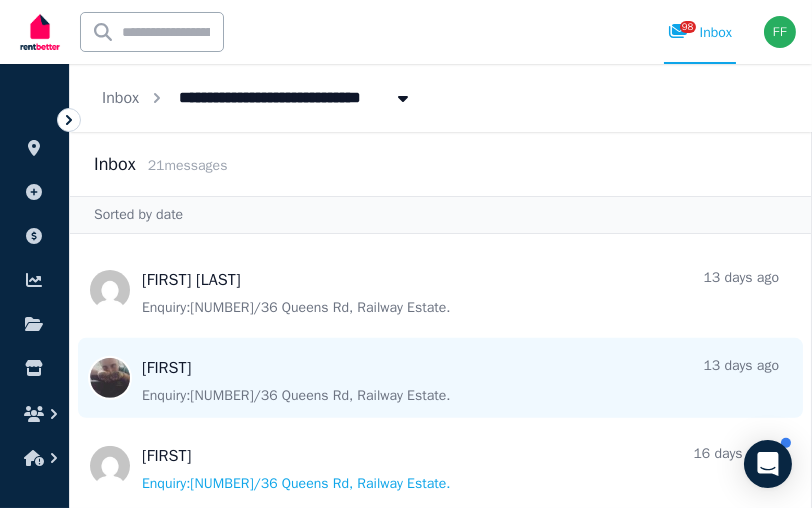 scroll, scrollTop: 1500, scrollLeft: 0, axis: vertical 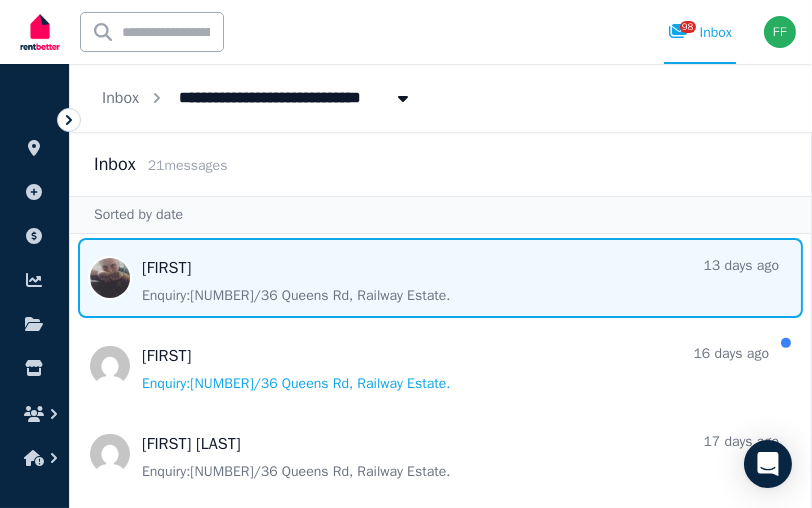 click at bounding box center [440, 278] 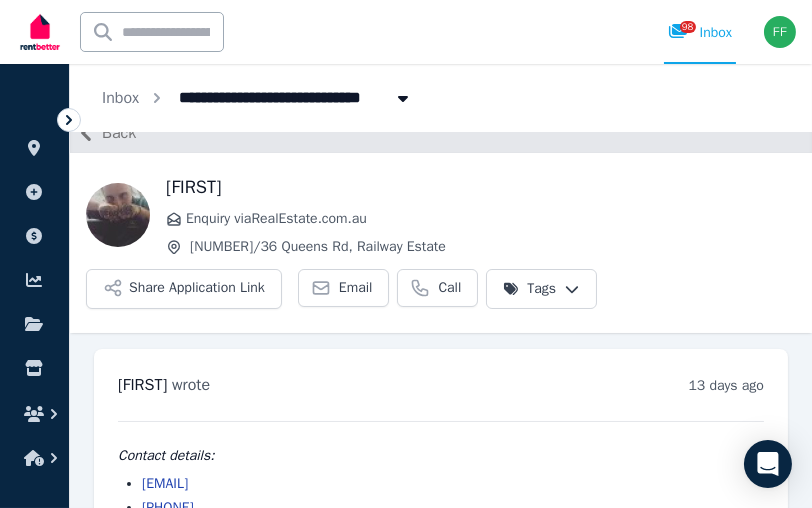scroll, scrollTop: 0, scrollLeft: 0, axis: both 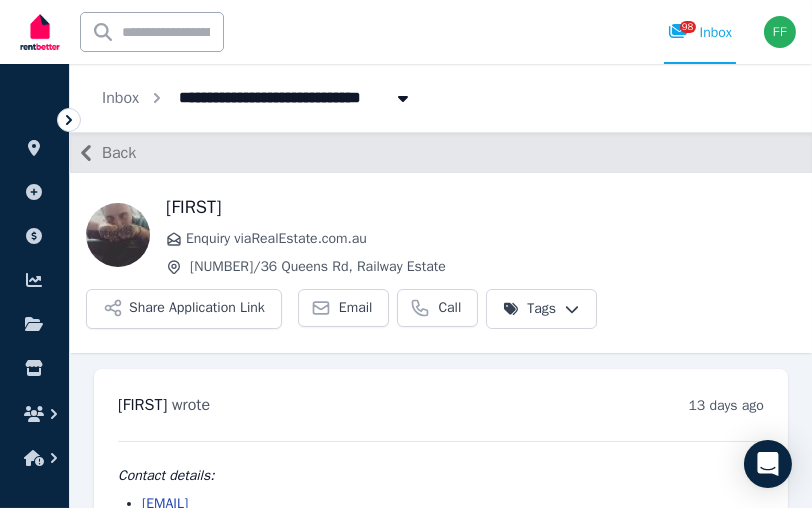 click on "**********" at bounding box center (406, 254) 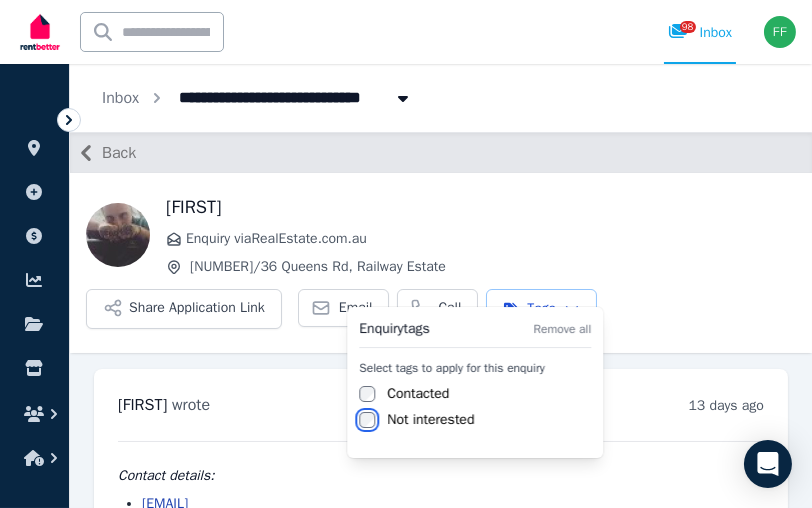 scroll, scrollTop: 60, scrollLeft: 0, axis: vertical 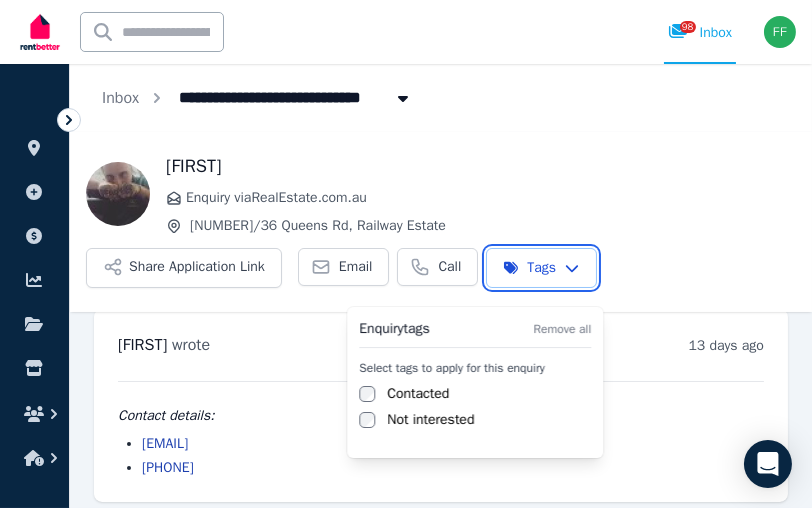 click on "**********" at bounding box center (406, 254) 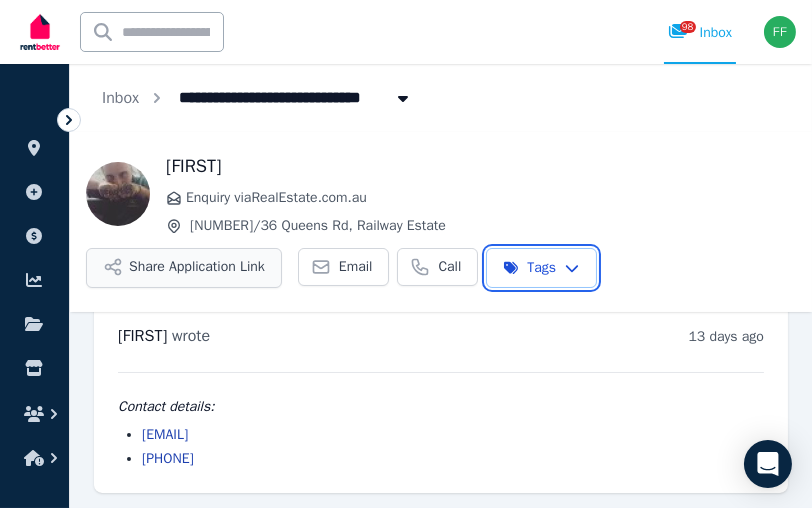 scroll, scrollTop: 0, scrollLeft: 0, axis: both 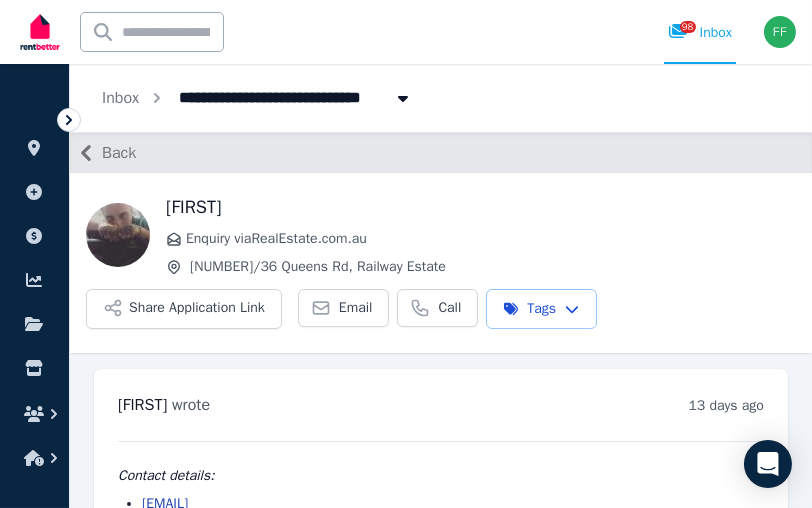 click 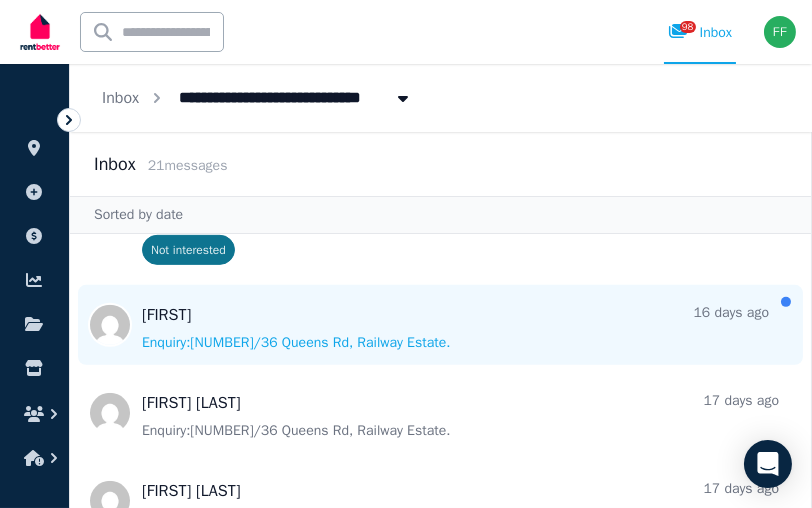 scroll, scrollTop: 1600, scrollLeft: 0, axis: vertical 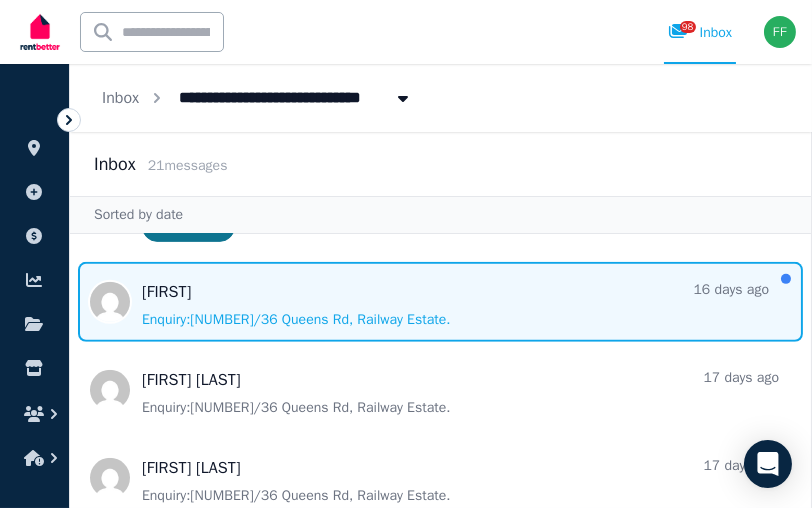 click at bounding box center (440, 302) 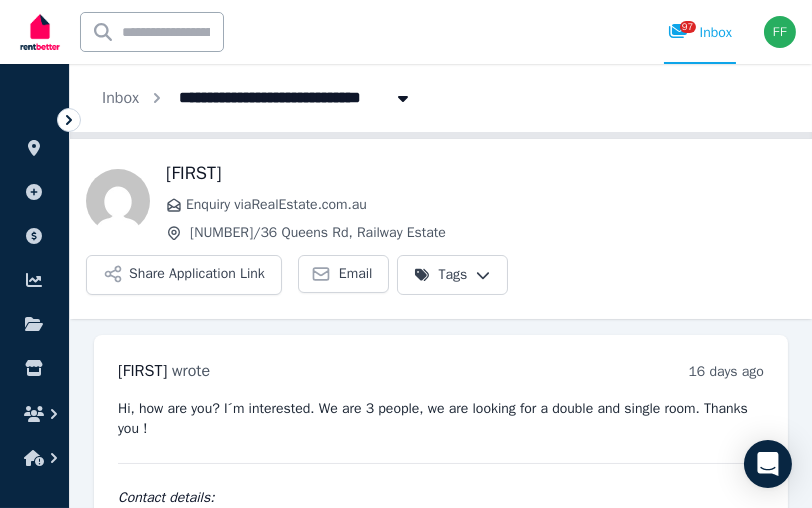 scroll, scrollTop: 0, scrollLeft: 0, axis: both 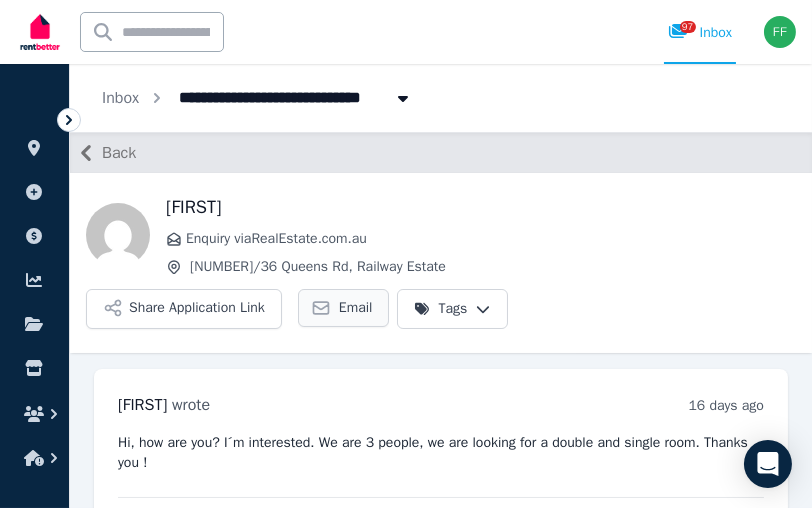click on "Email" at bounding box center [356, 308] 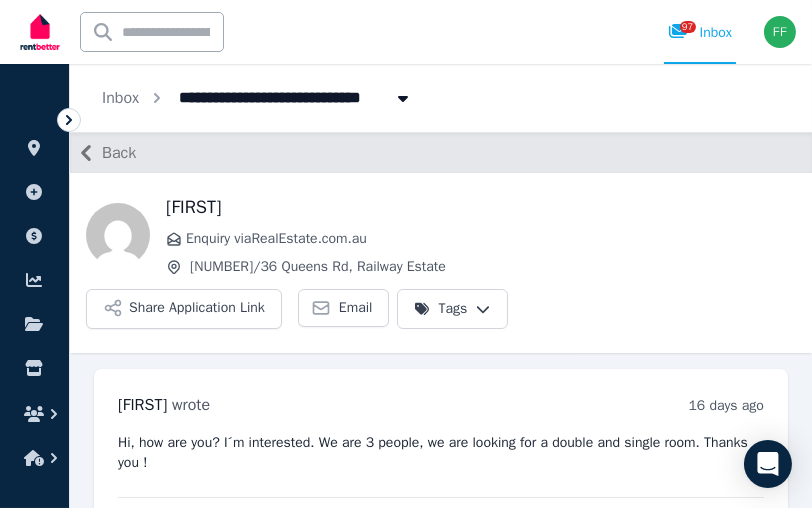 click 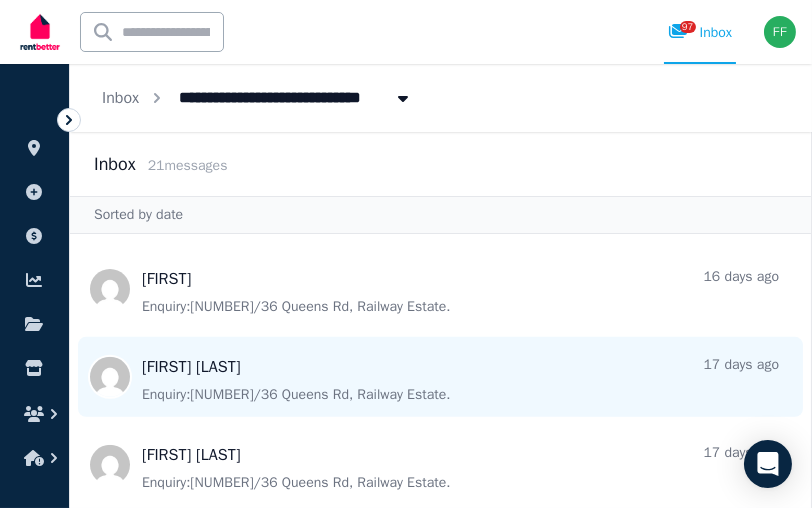 scroll, scrollTop: 1616, scrollLeft: 0, axis: vertical 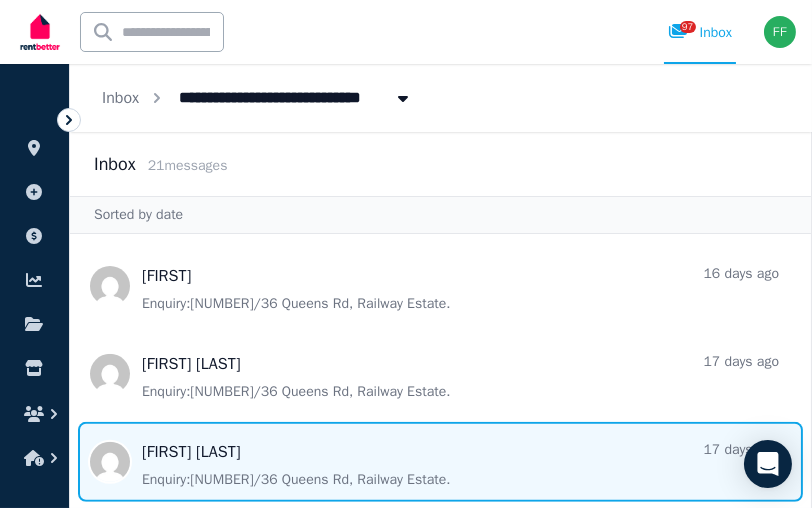 click at bounding box center [440, 462] 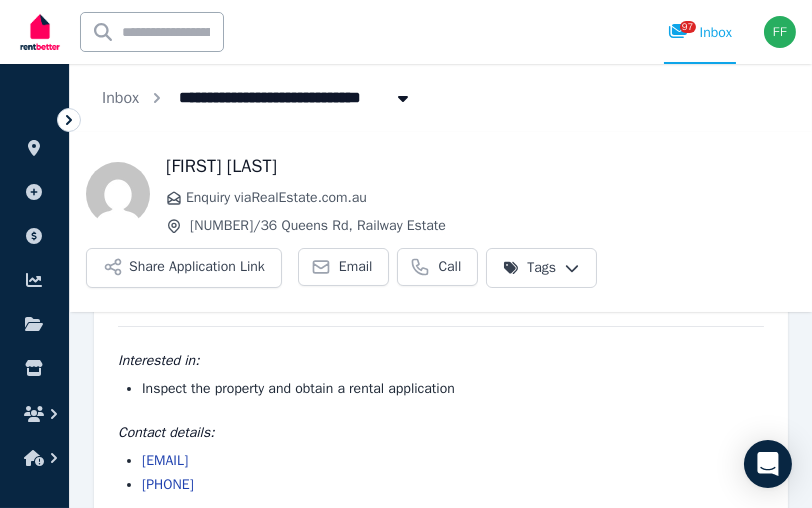 scroll, scrollTop: 141, scrollLeft: 0, axis: vertical 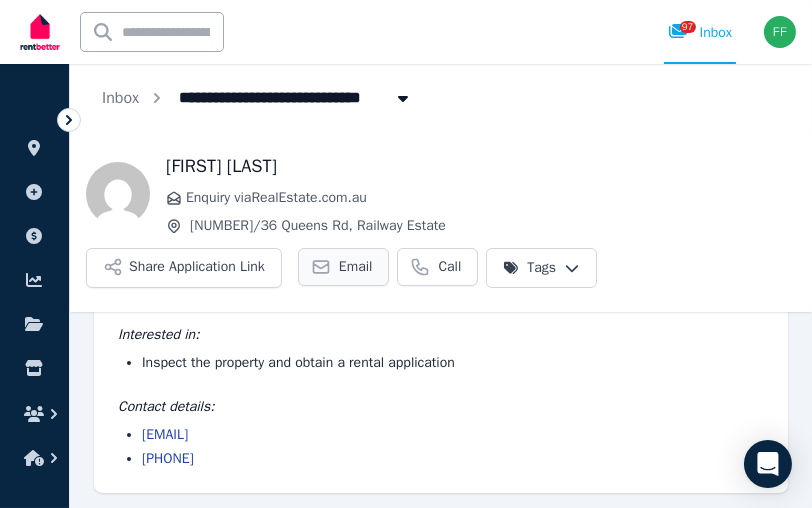 click on "Email" at bounding box center (356, 267) 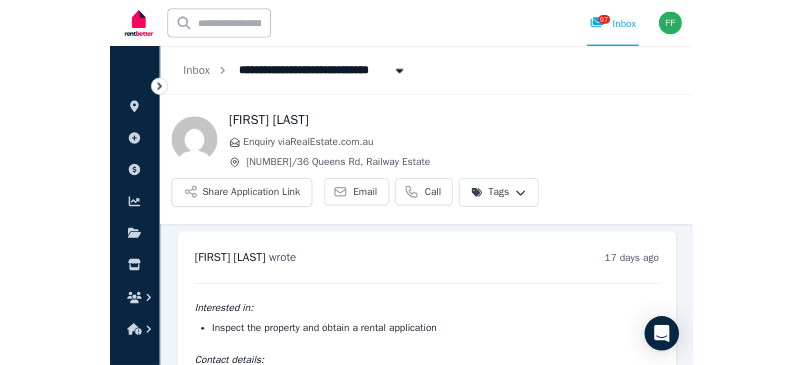 scroll, scrollTop: 0, scrollLeft: 0, axis: both 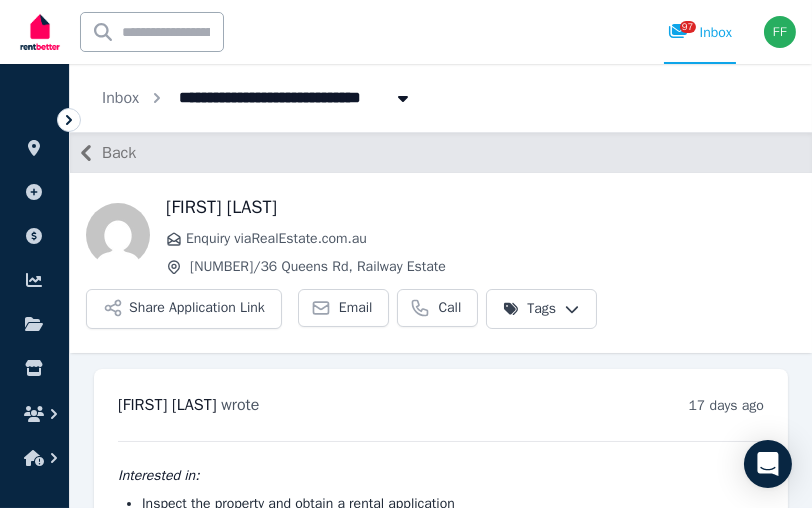 click 